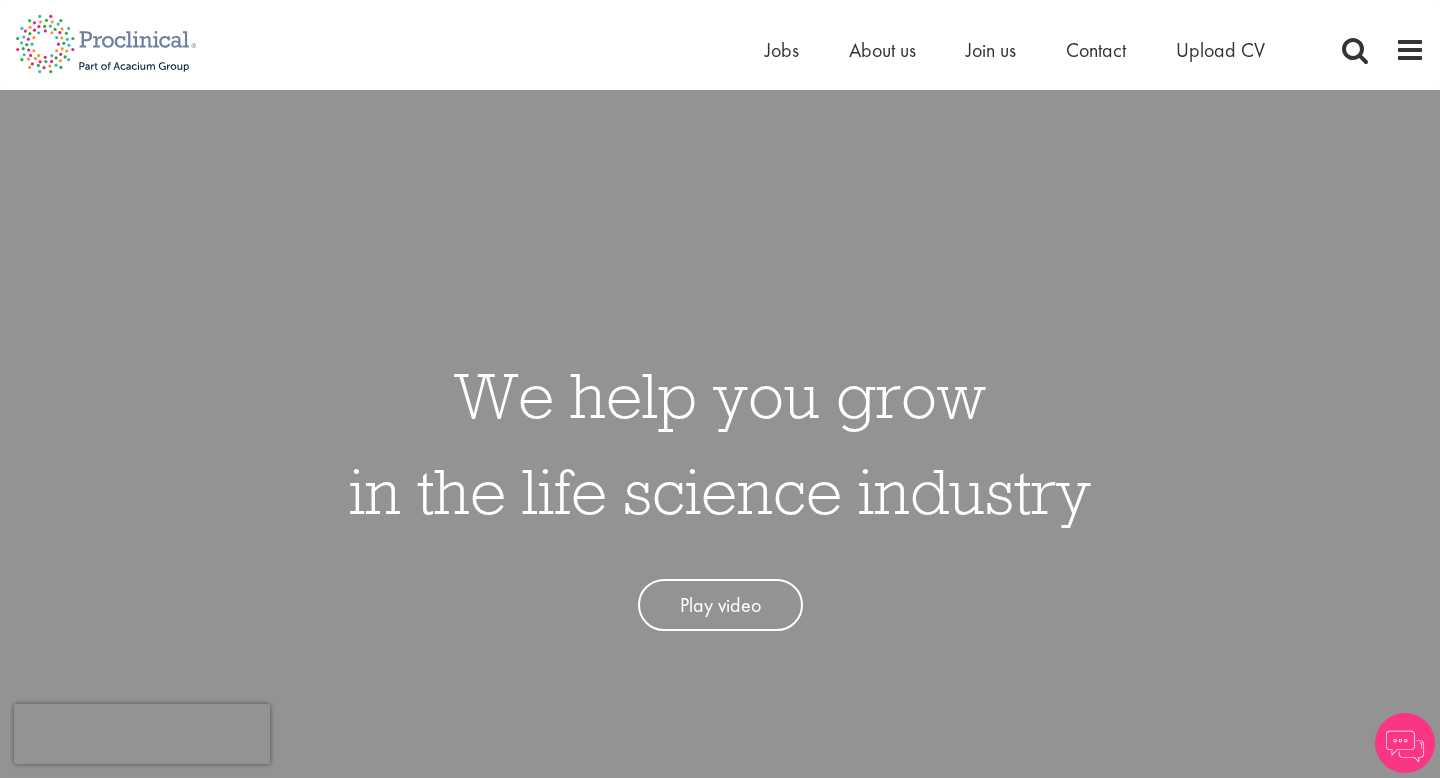 scroll, scrollTop: 0, scrollLeft: 0, axis: both 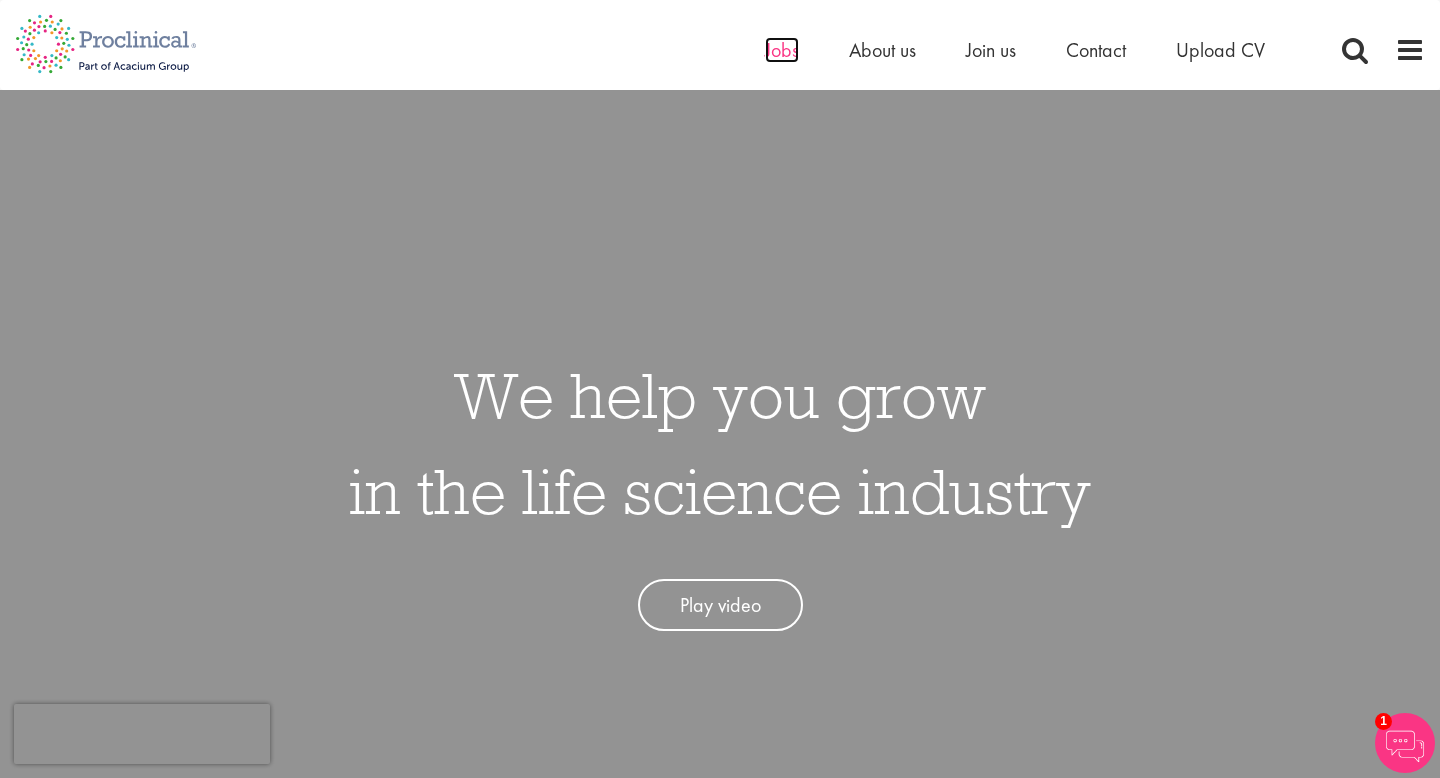 click on "Jobs" at bounding box center (782, 50) 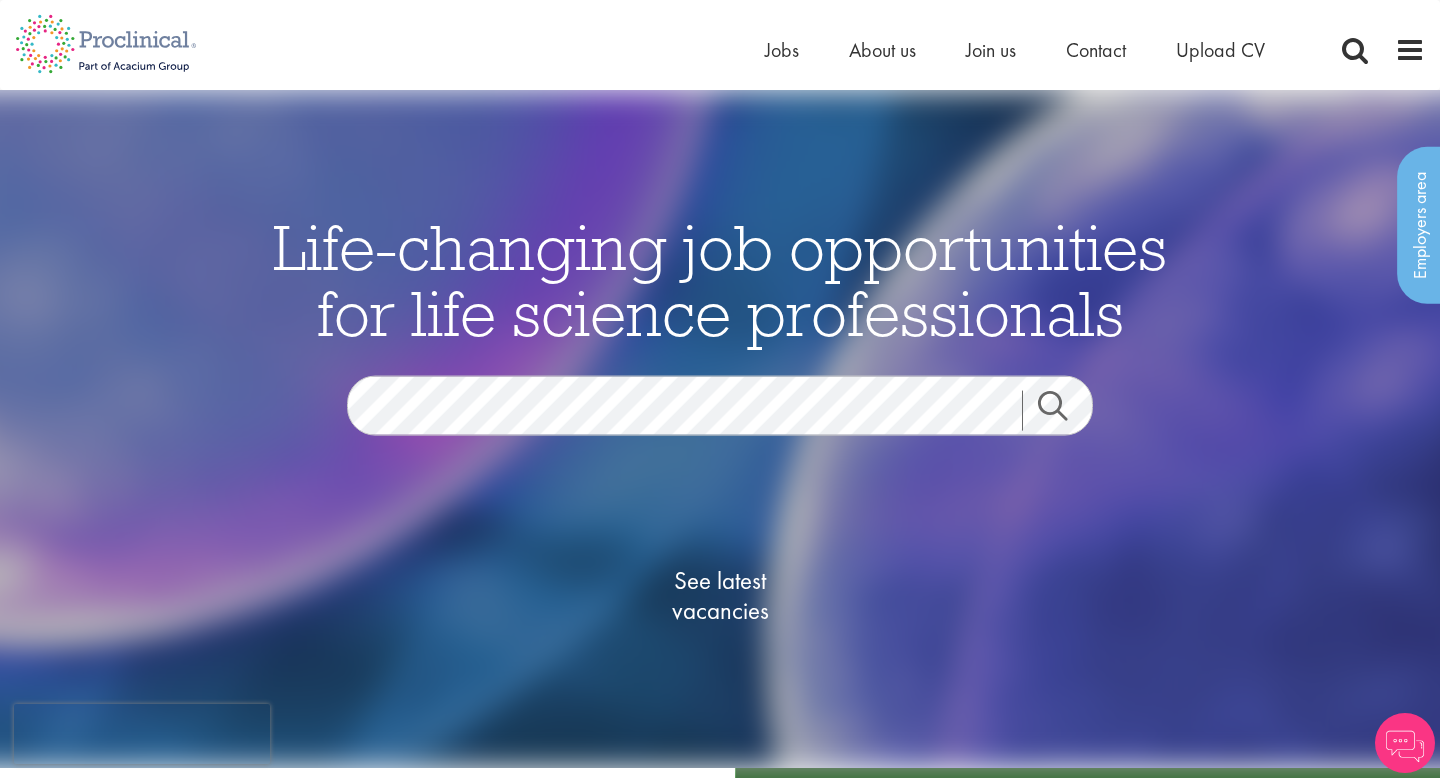 scroll, scrollTop: 0, scrollLeft: 0, axis: both 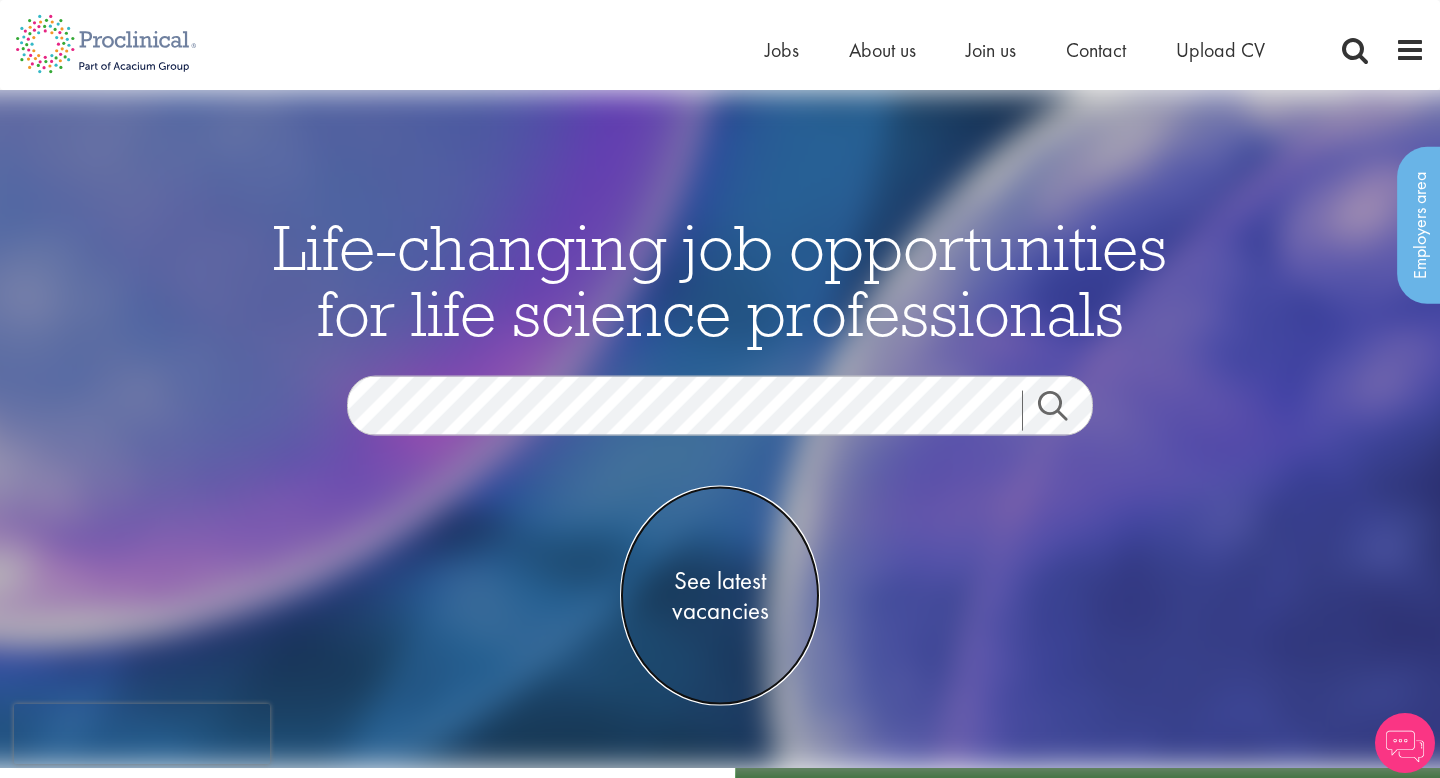 click on "See latest  vacancies" at bounding box center (720, 595) 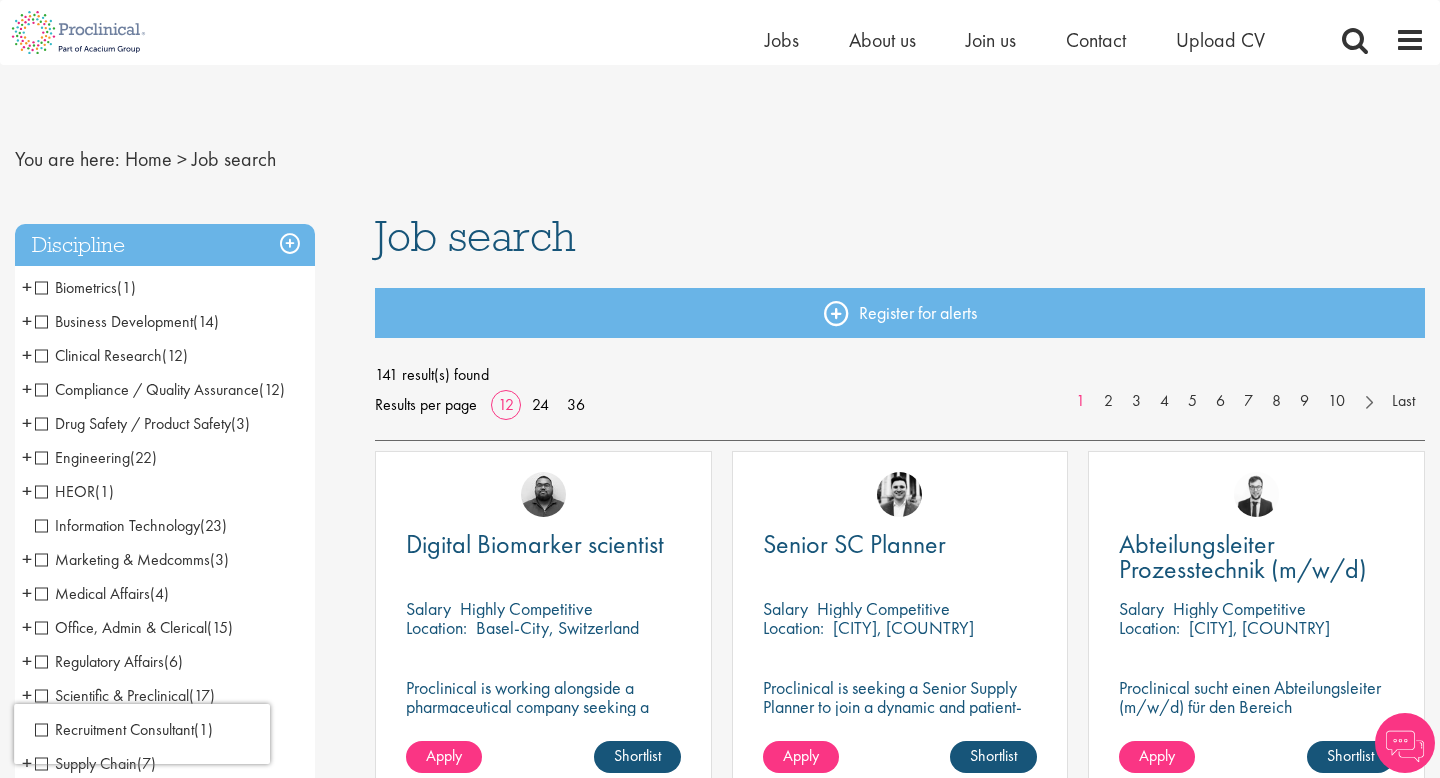 scroll, scrollTop: 196, scrollLeft: 0, axis: vertical 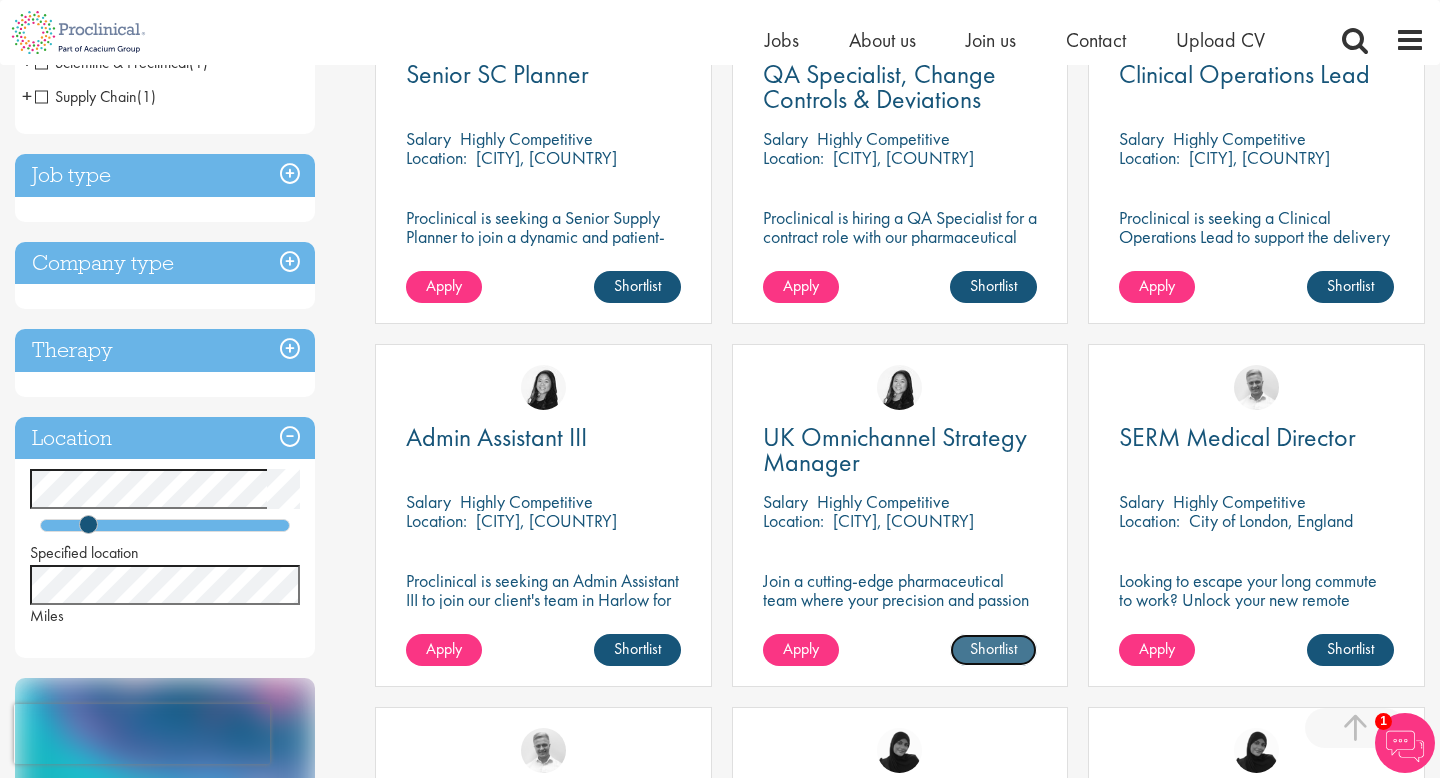 click on "Shortlist" at bounding box center (993, 650) 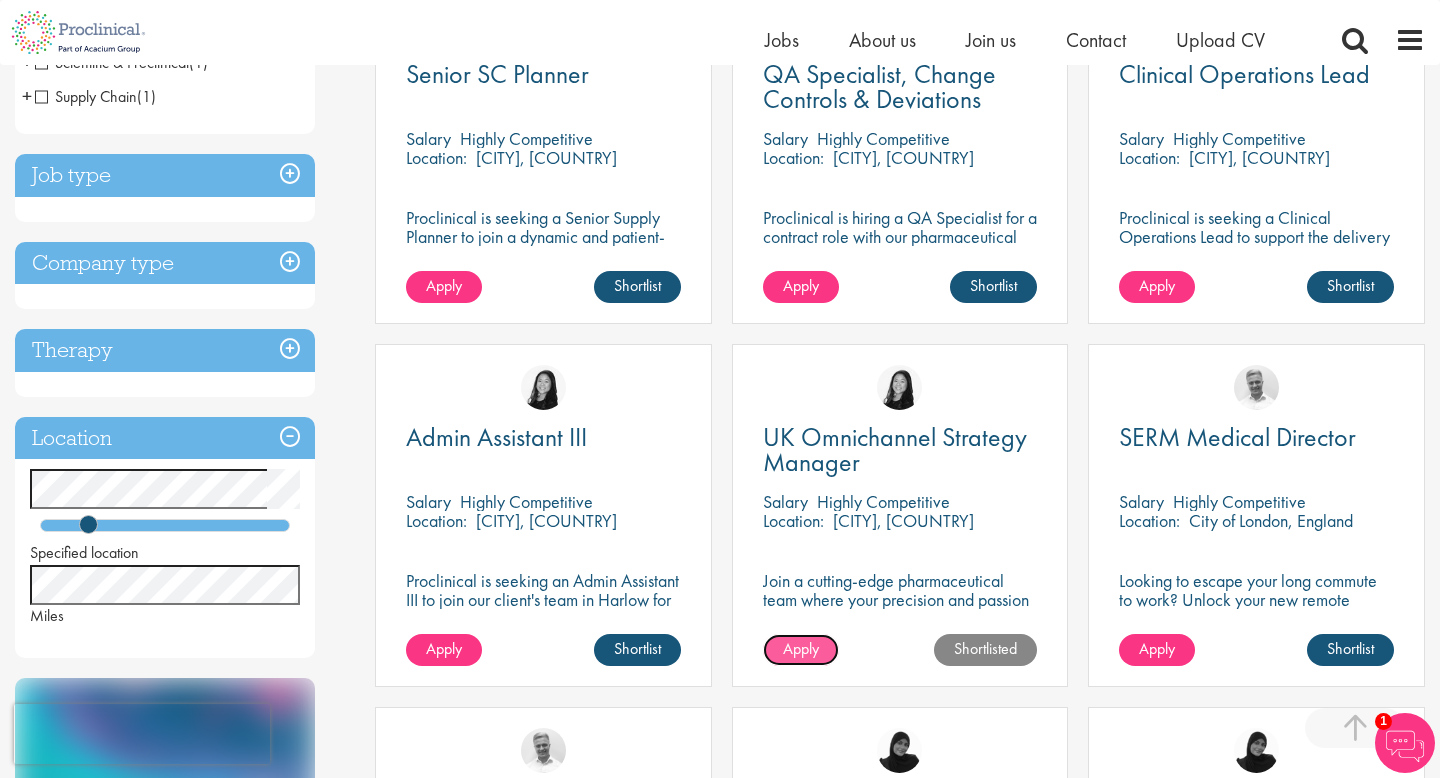 click on "Apply" at bounding box center (801, 648) 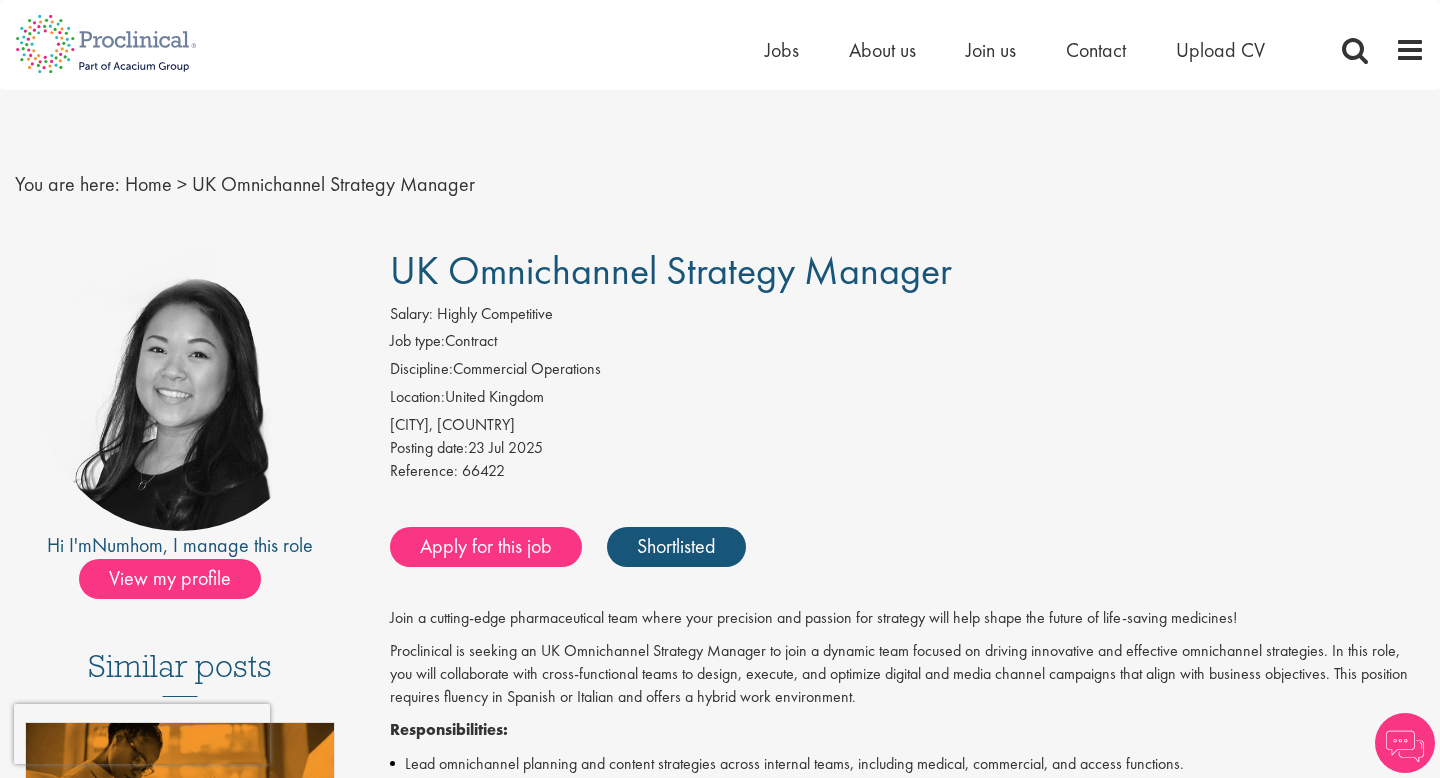 scroll, scrollTop: 0, scrollLeft: 0, axis: both 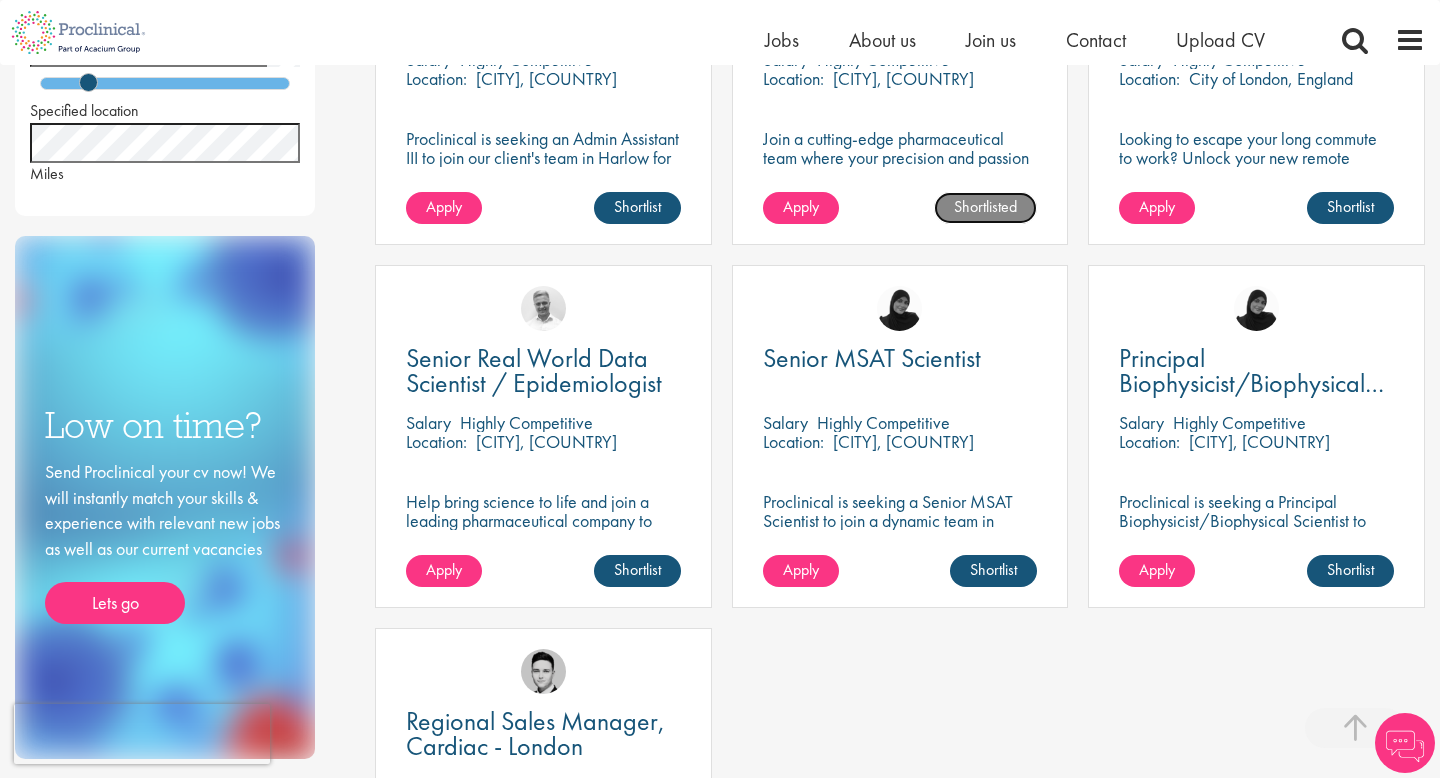 click on "Shortlisted" at bounding box center (985, 208) 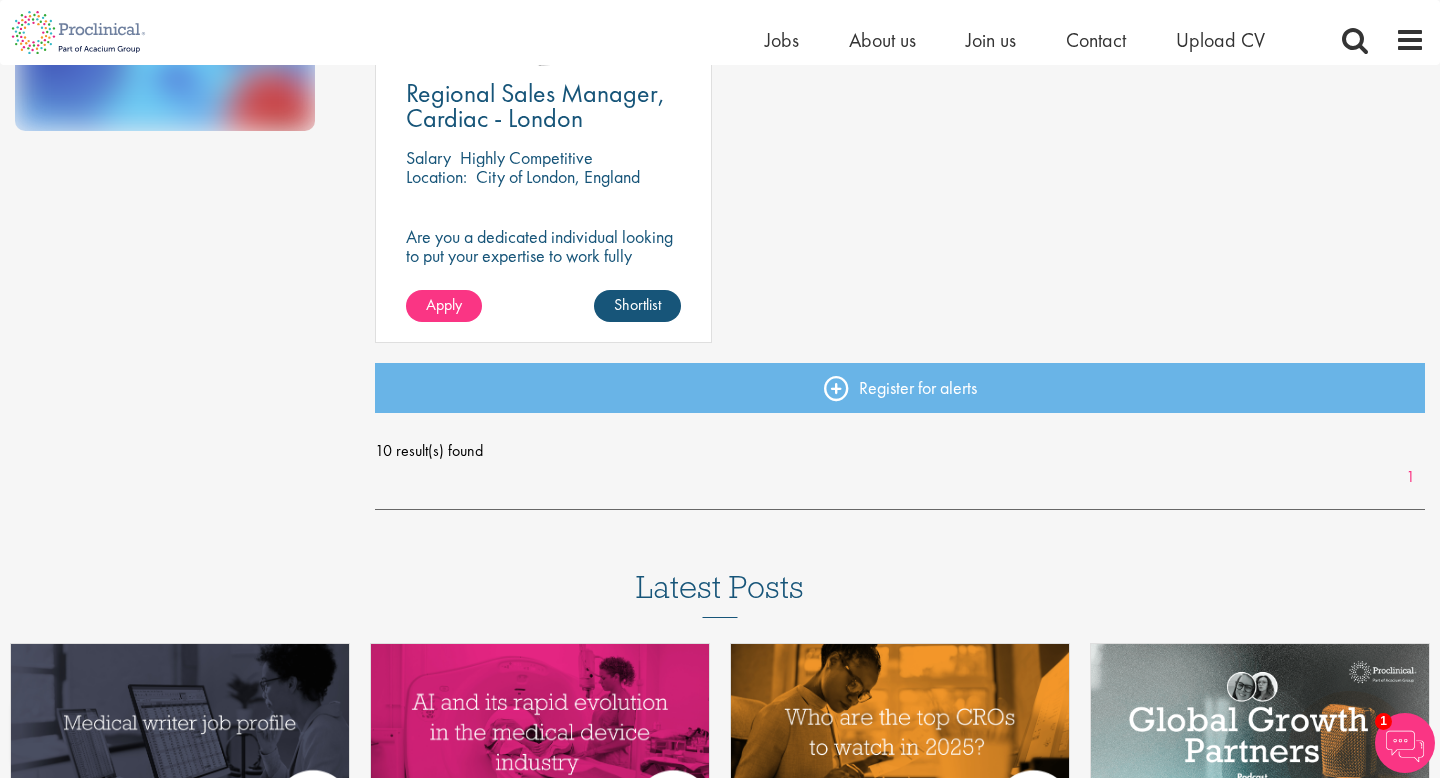 scroll, scrollTop: 1536, scrollLeft: 0, axis: vertical 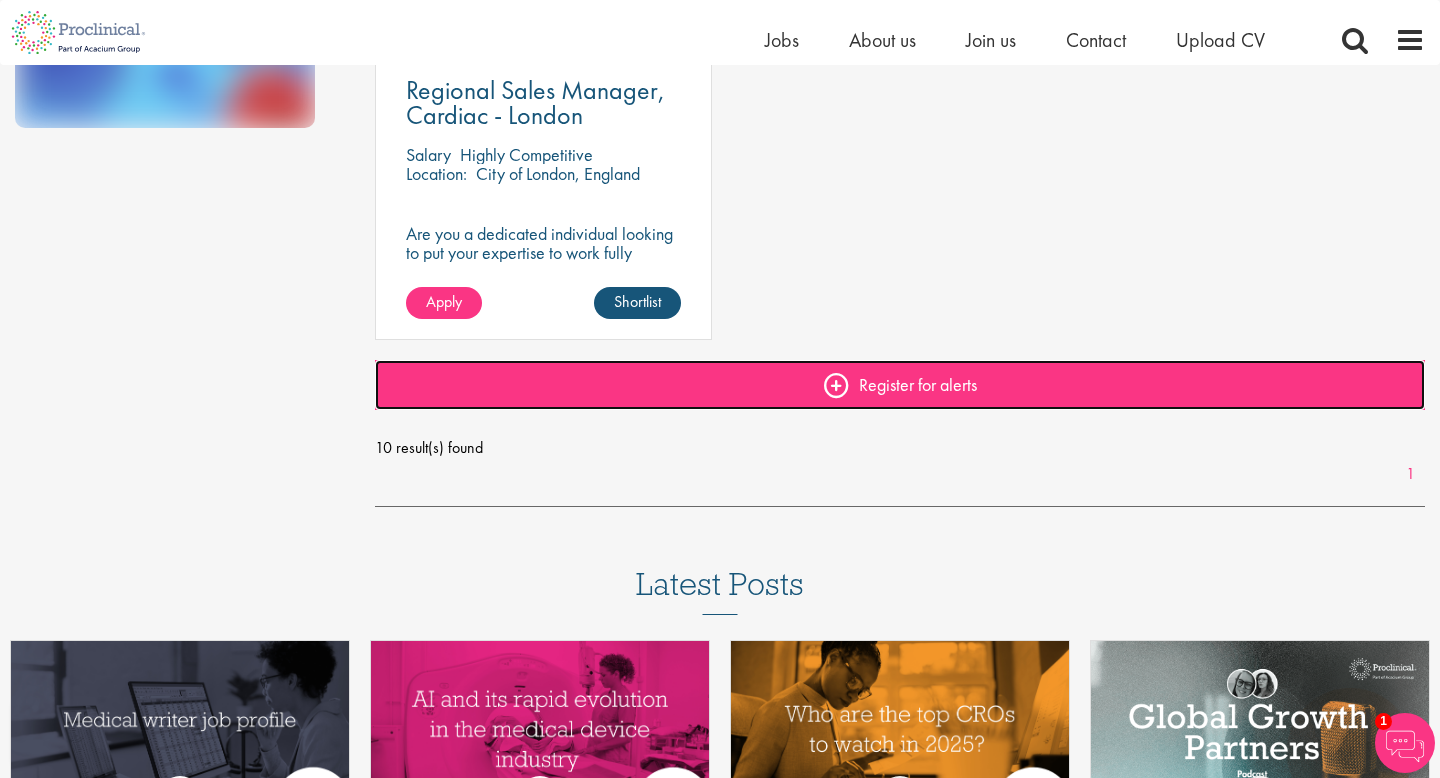 click on "Register for alerts" at bounding box center (900, 385) 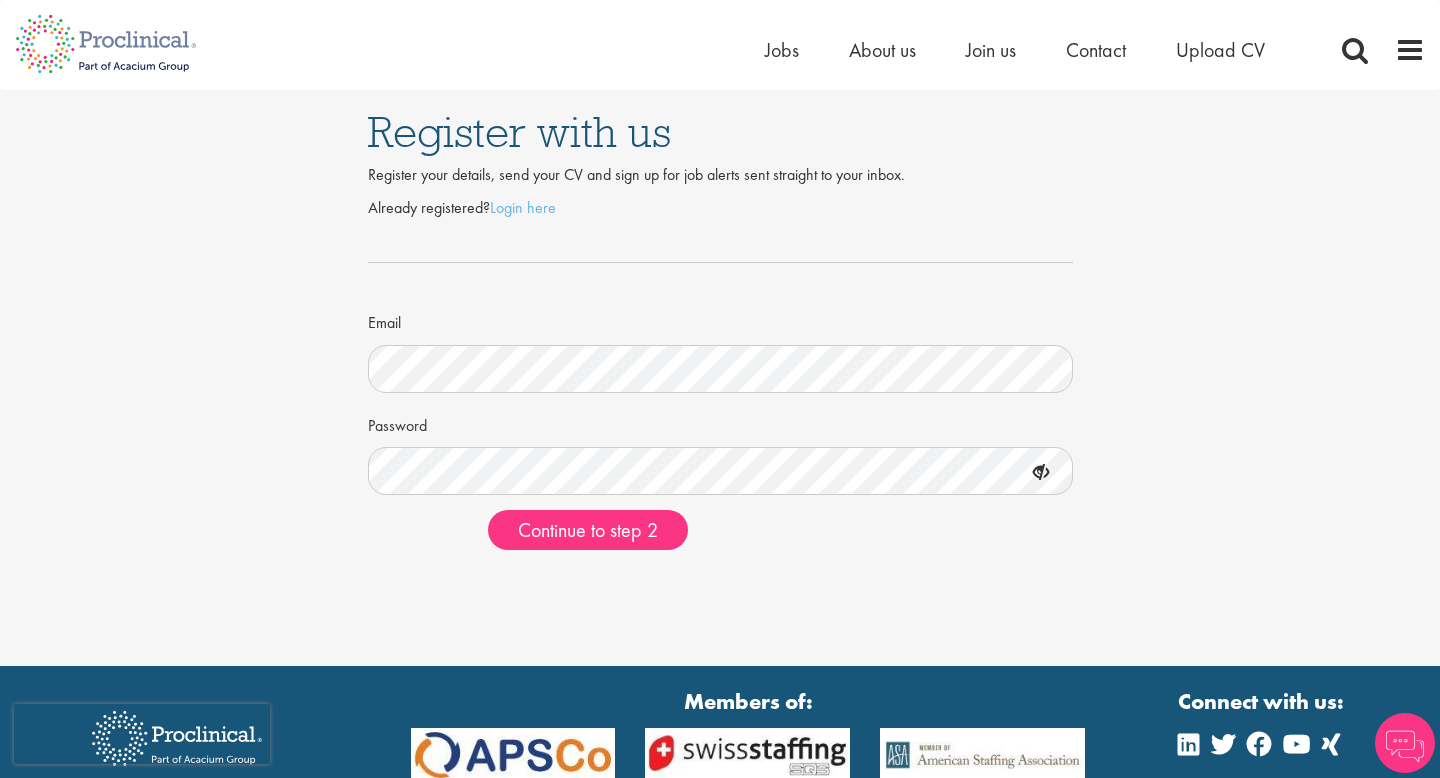 scroll, scrollTop: 0, scrollLeft: 0, axis: both 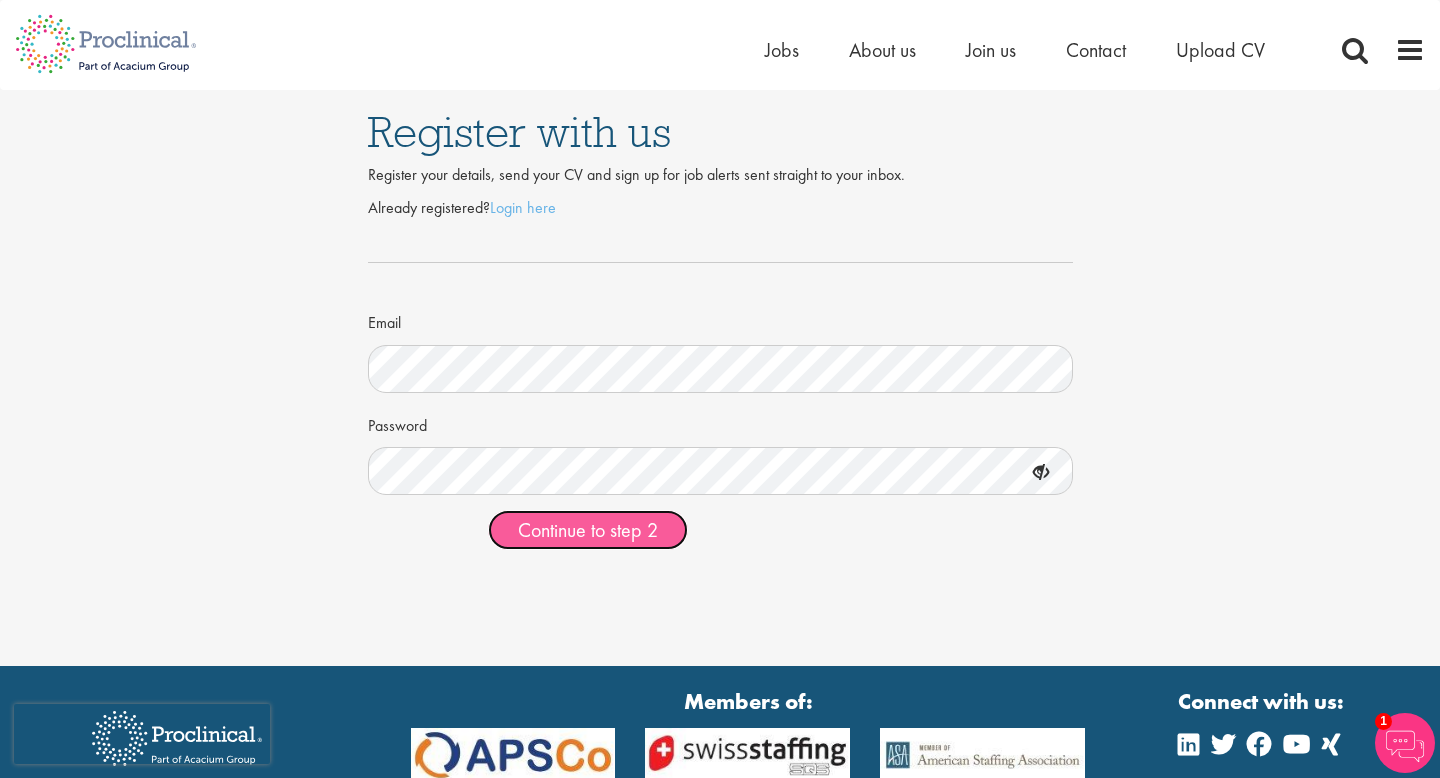 click on "Continue to step 2" at bounding box center [588, 530] 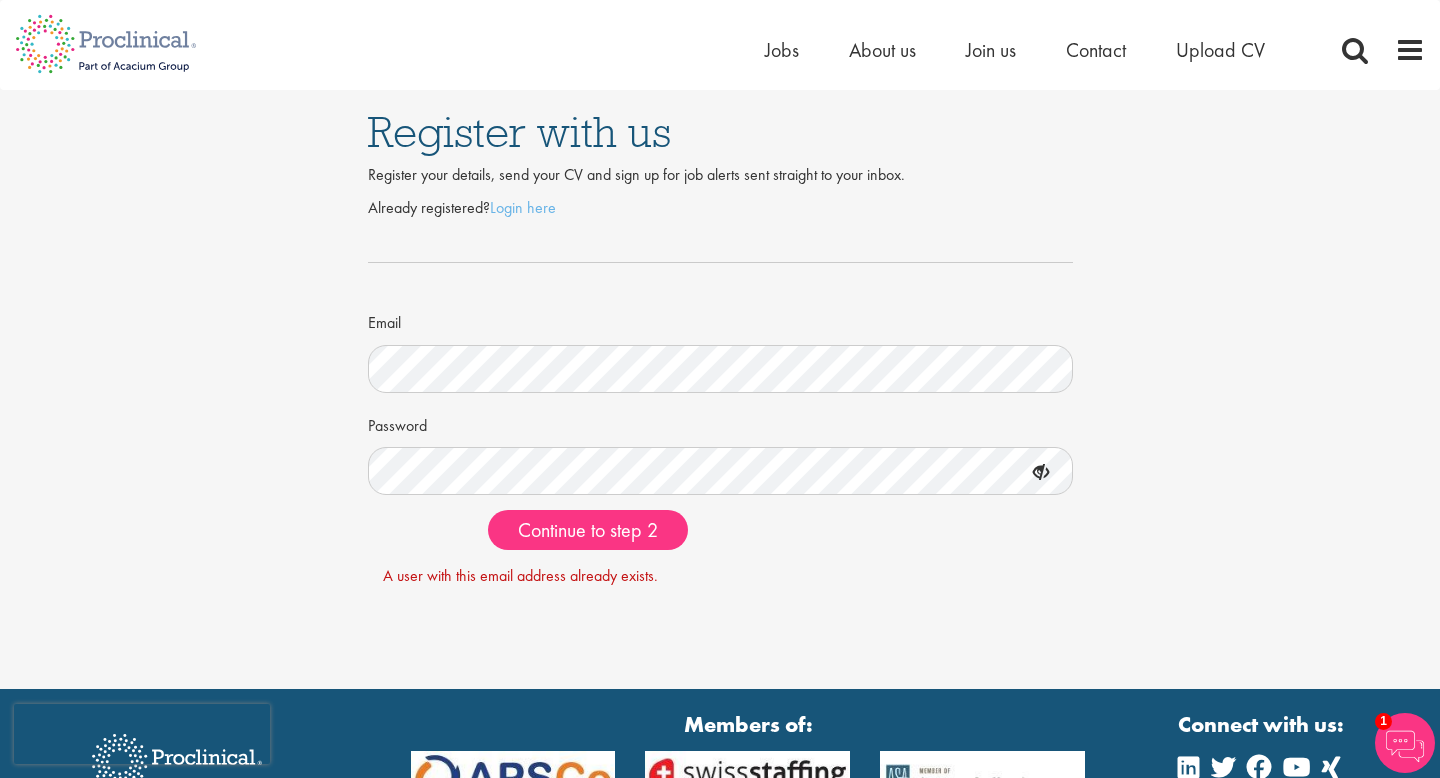click at bounding box center [1041, 473] 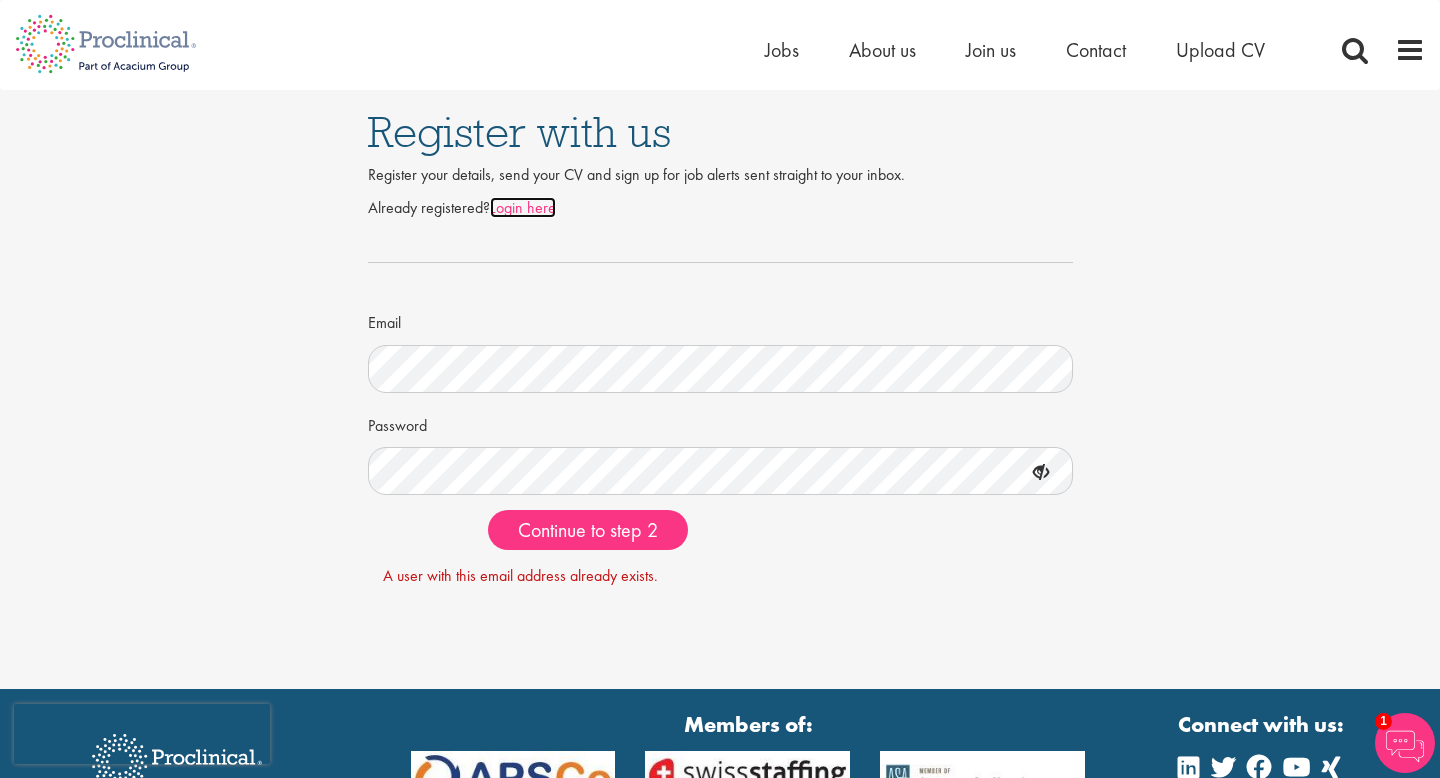 click on "Login here" at bounding box center [523, 207] 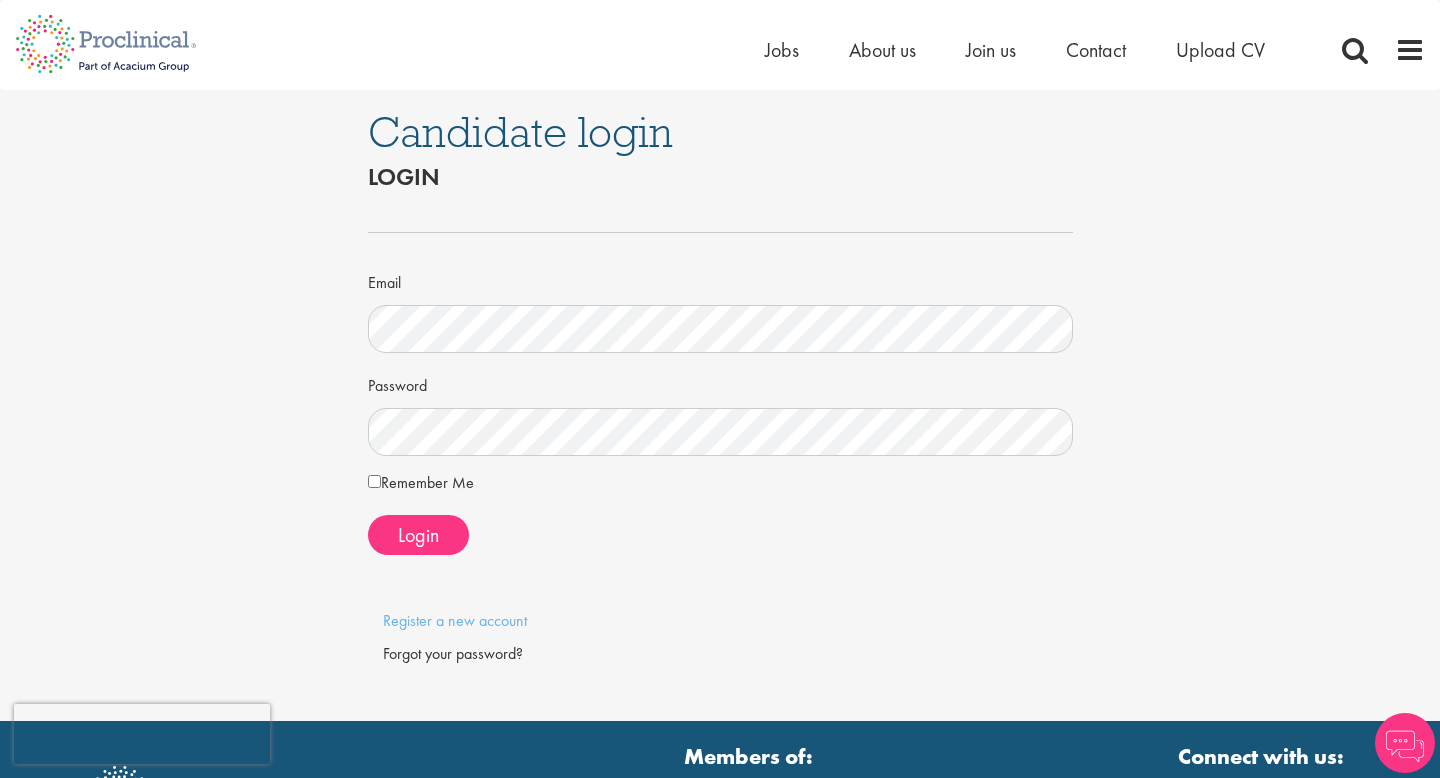 scroll, scrollTop: 0, scrollLeft: 0, axis: both 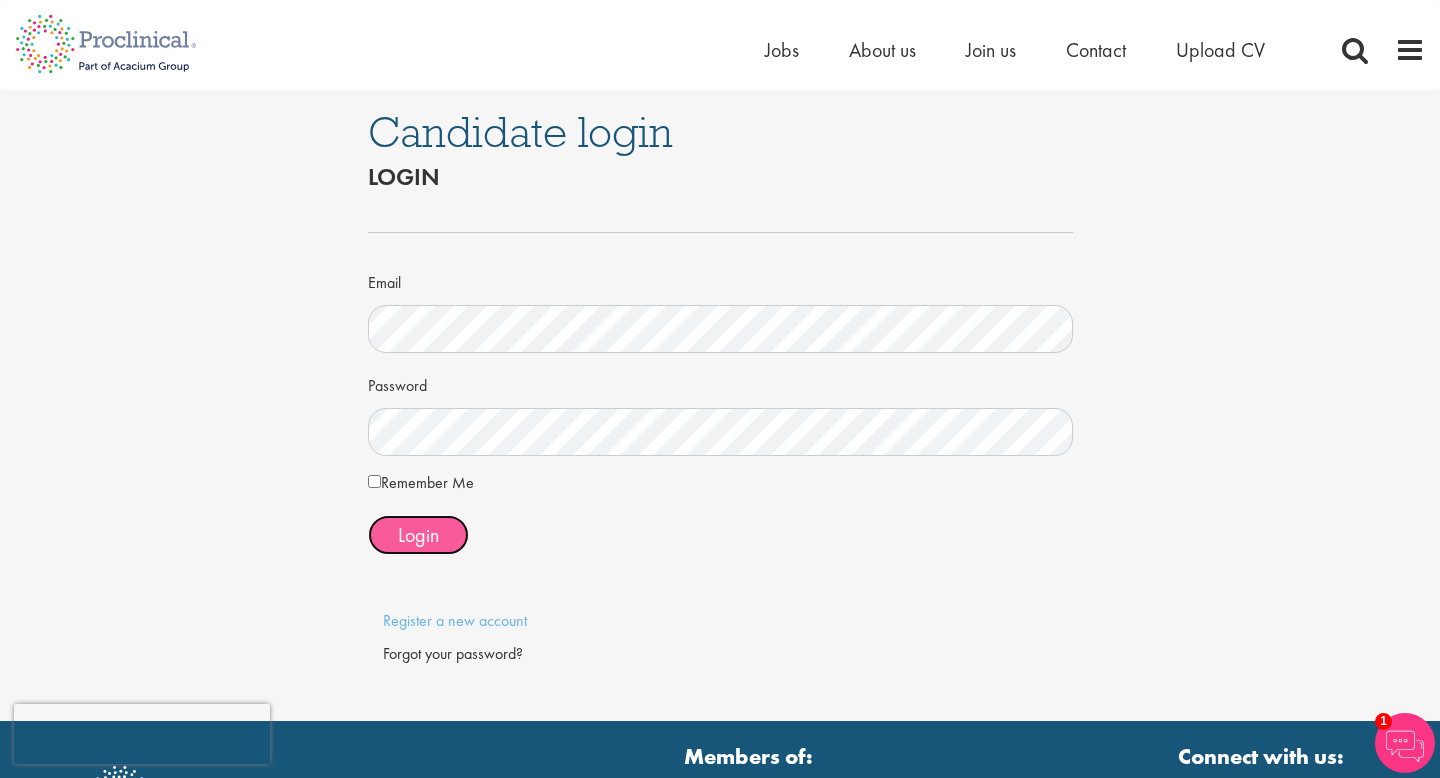 click on "Login" at bounding box center (418, 535) 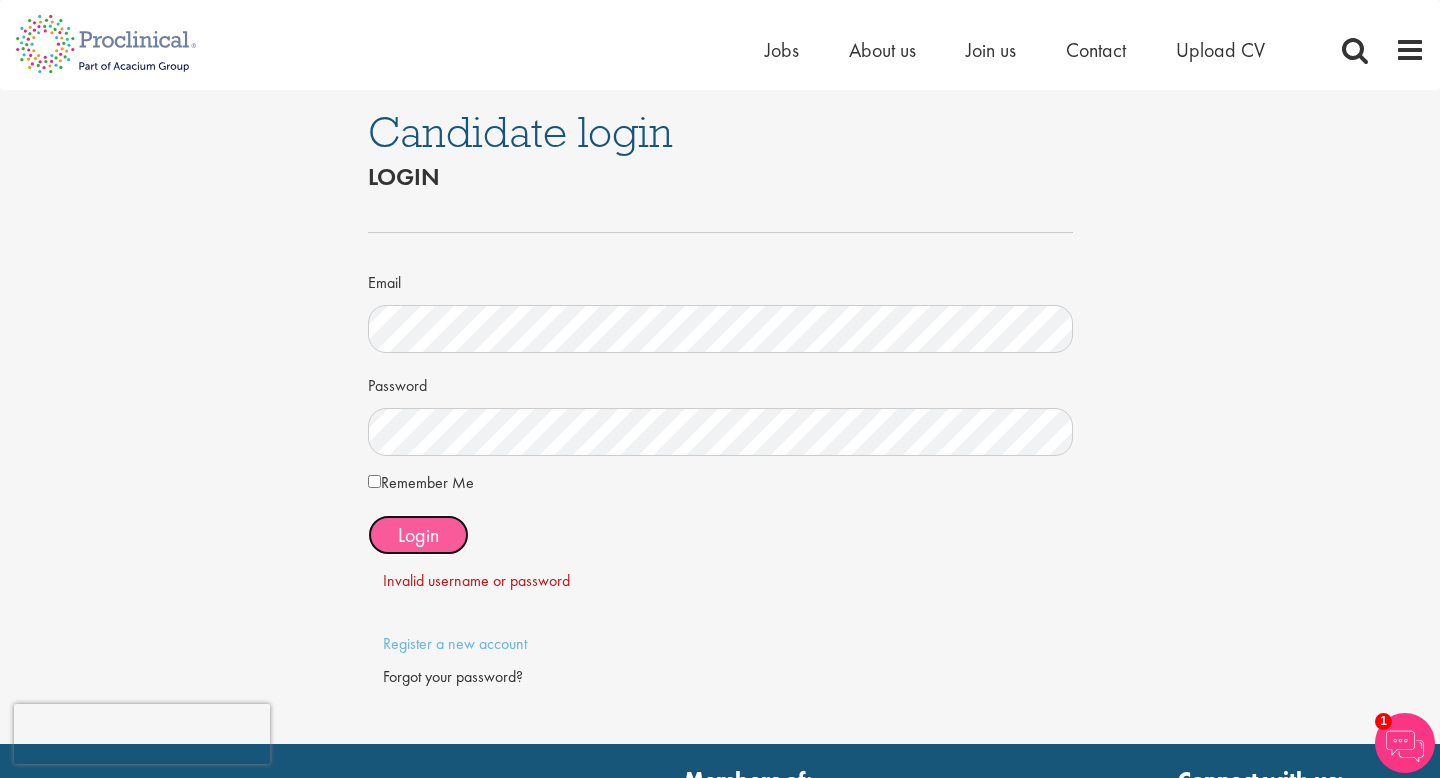 click on "Login" at bounding box center [418, 535] 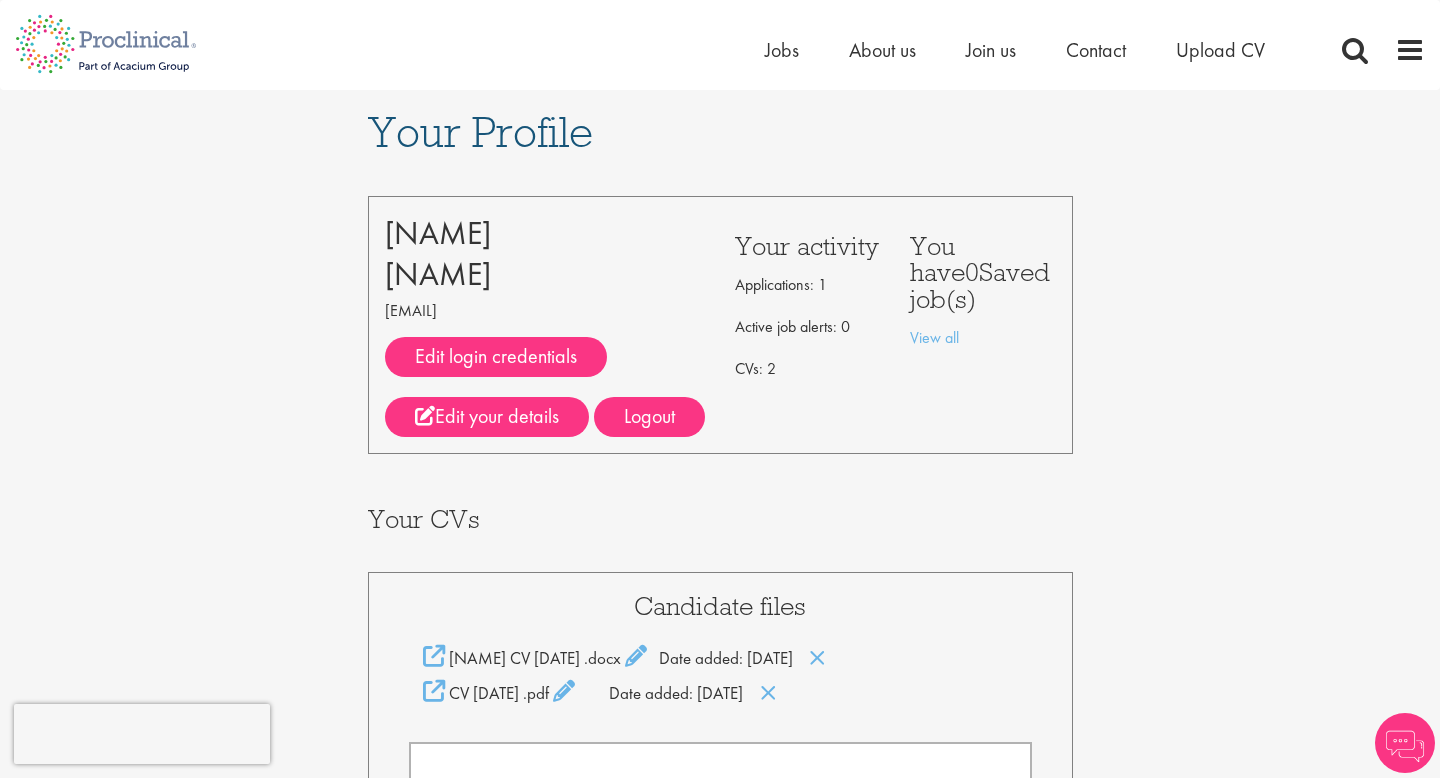 scroll, scrollTop: 0, scrollLeft: 0, axis: both 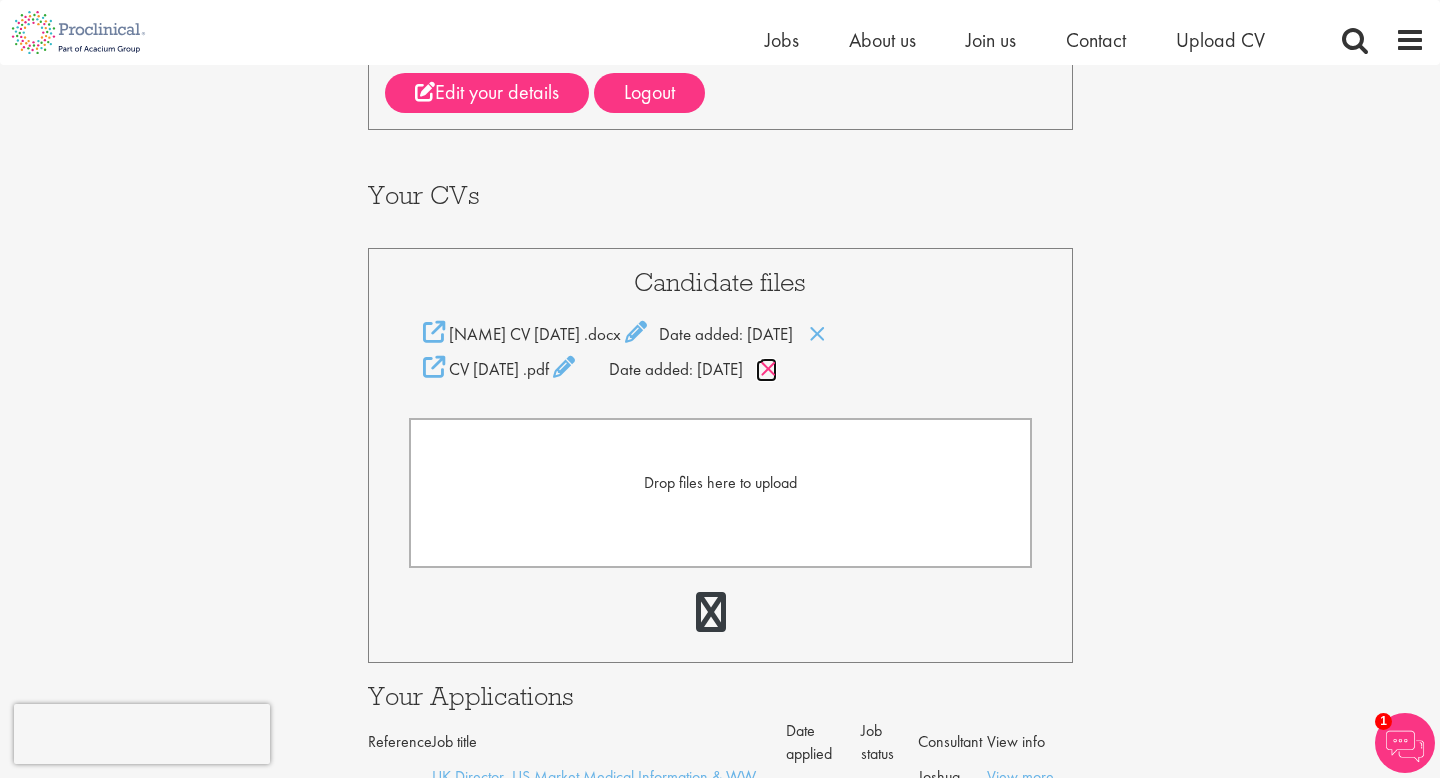 click at bounding box center (768, 369) 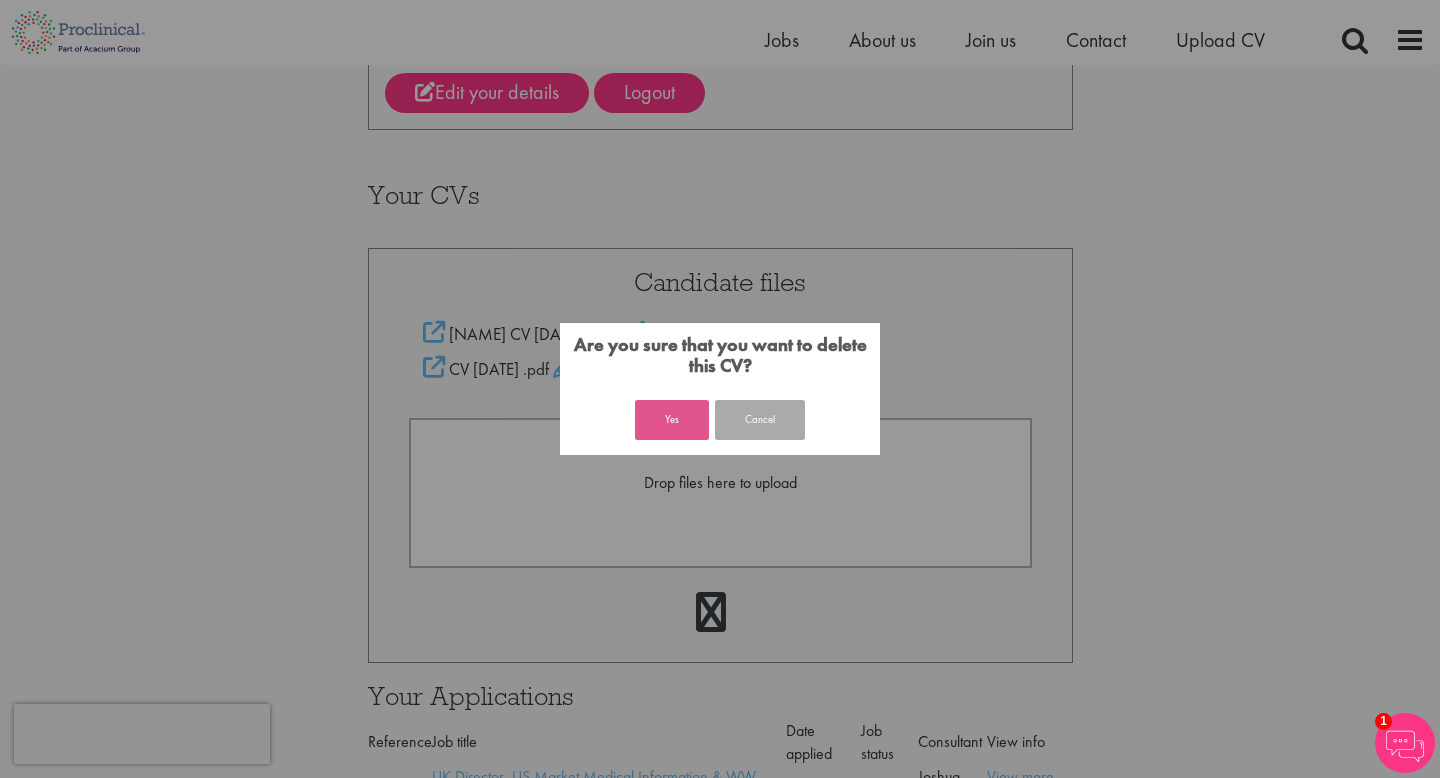 click on "Yes" at bounding box center (672, 420) 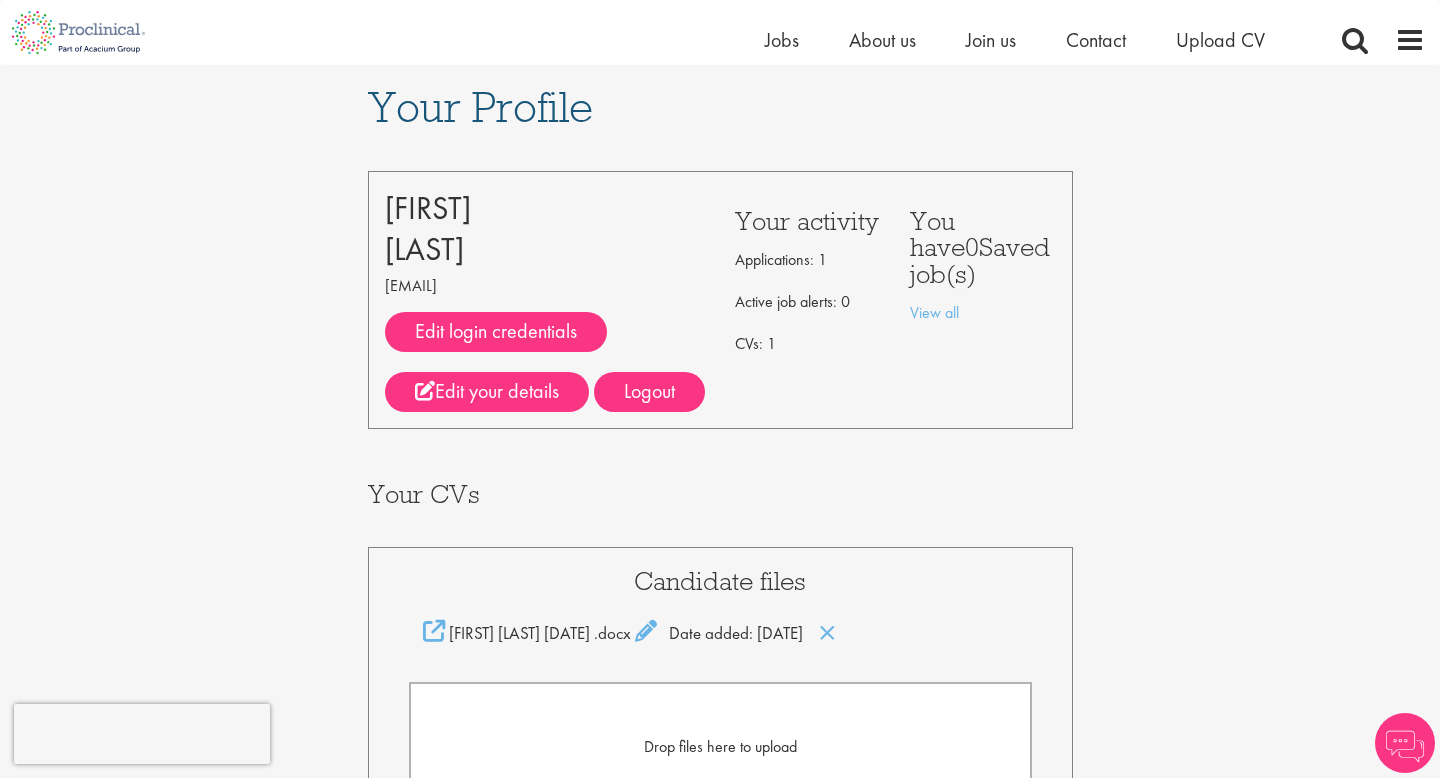 scroll, scrollTop: 309, scrollLeft: 0, axis: vertical 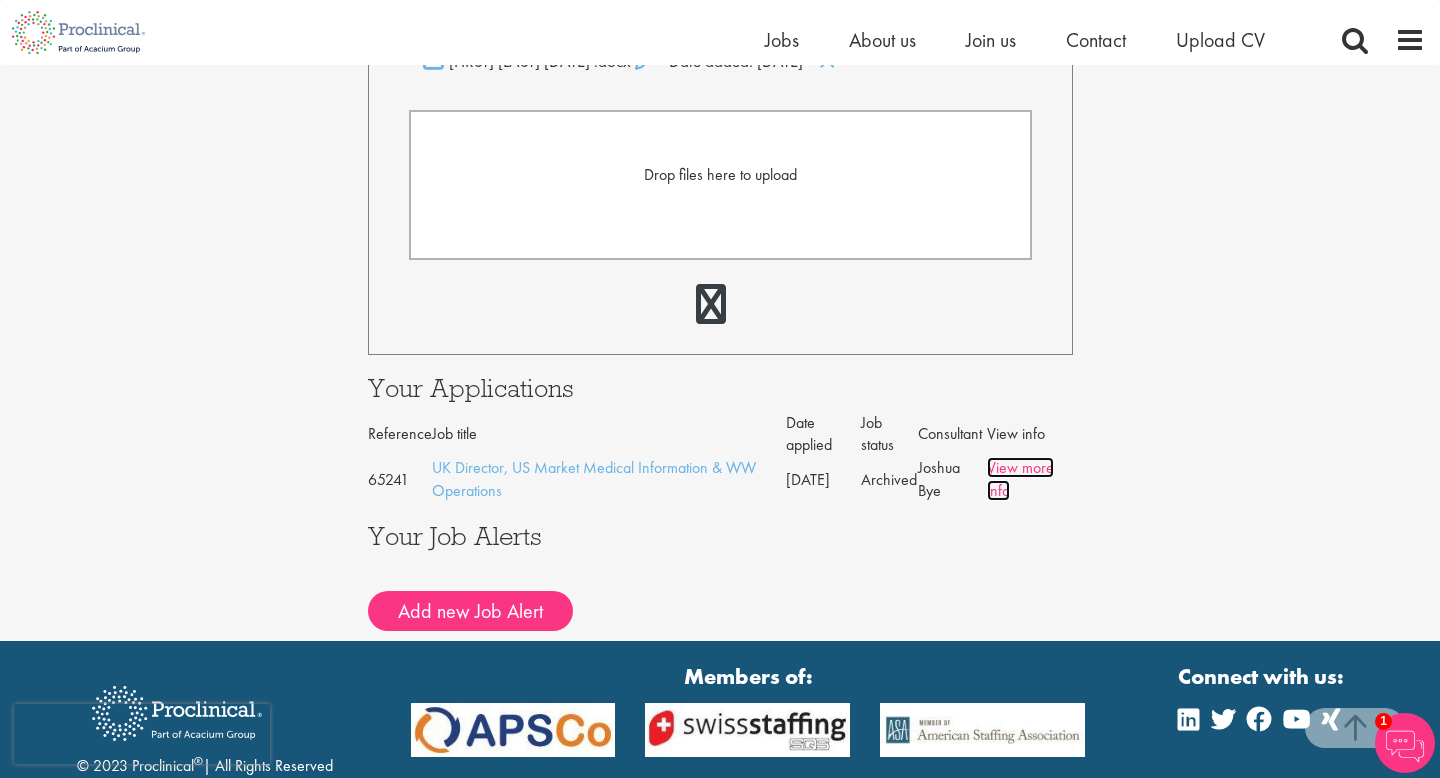 click on "View more info" at bounding box center (1020, 479) 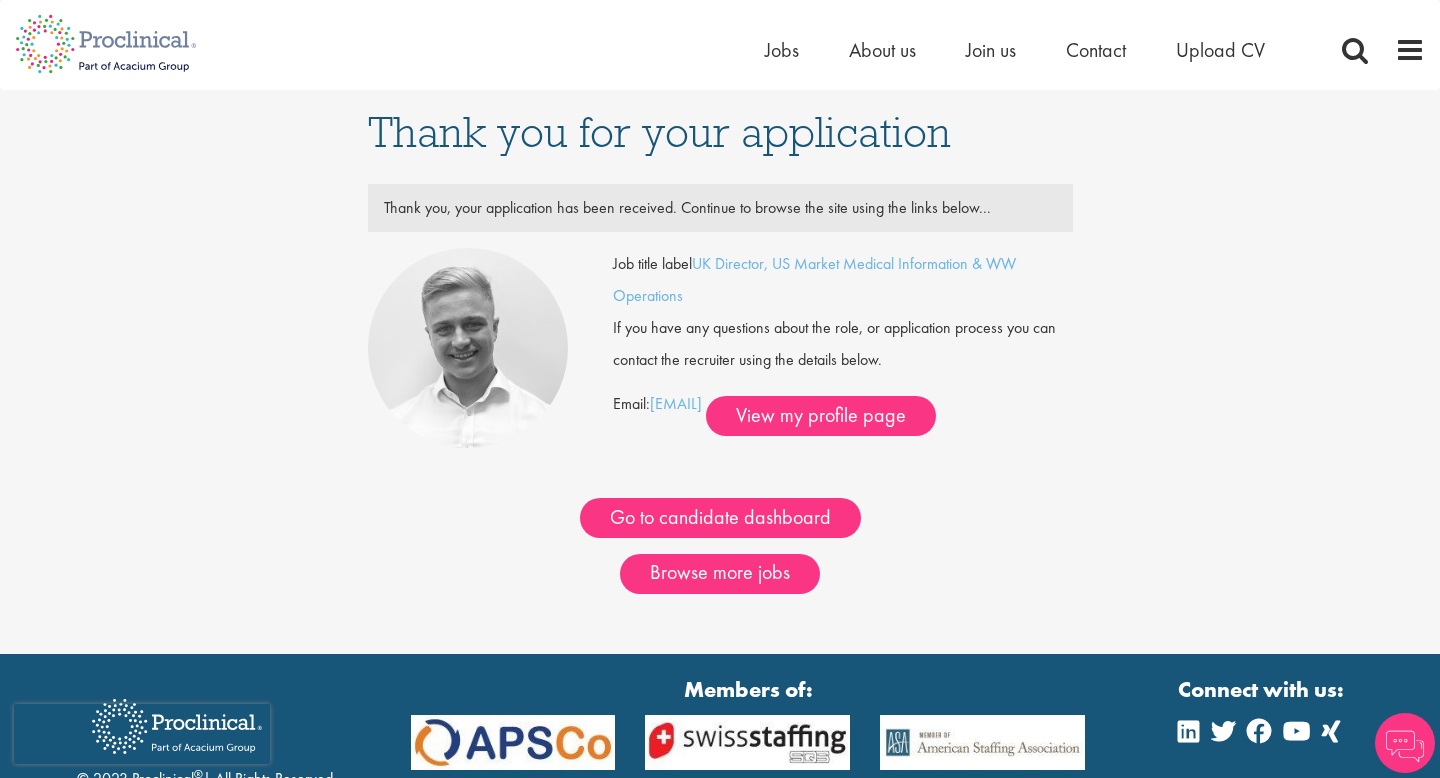 scroll, scrollTop: 0, scrollLeft: 0, axis: both 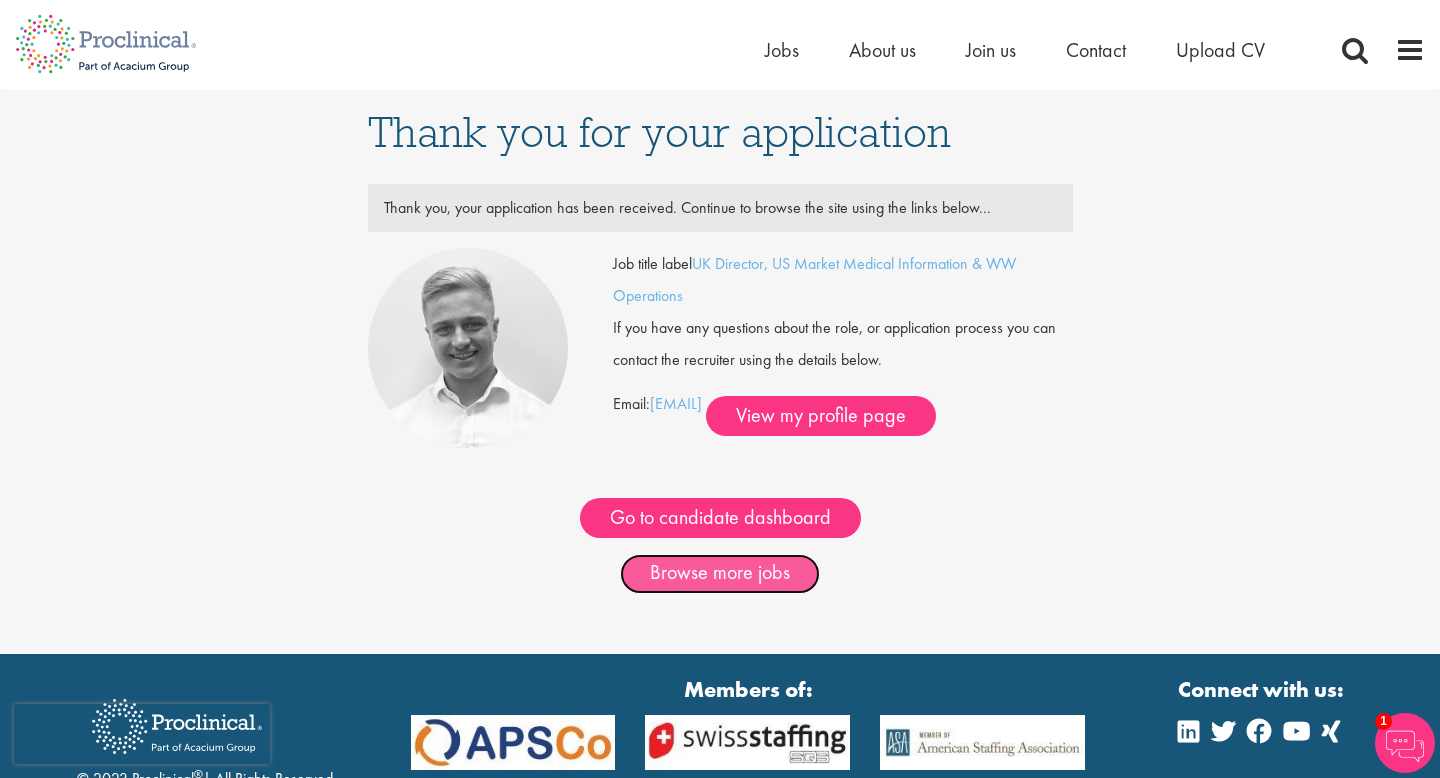 click on "Browse more jobs" at bounding box center [720, 574] 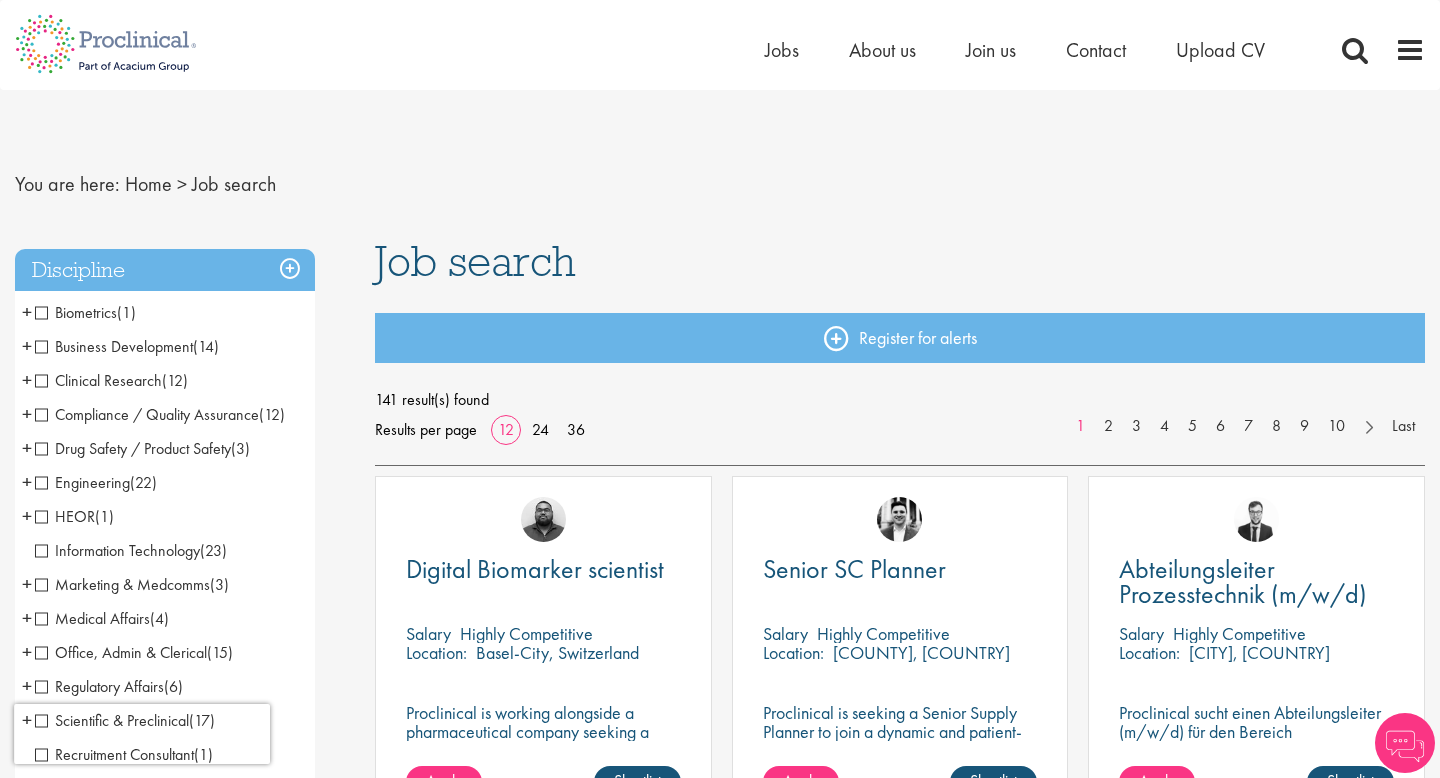 scroll, scrollTop: 0, scrollLeft: 0, axis: both 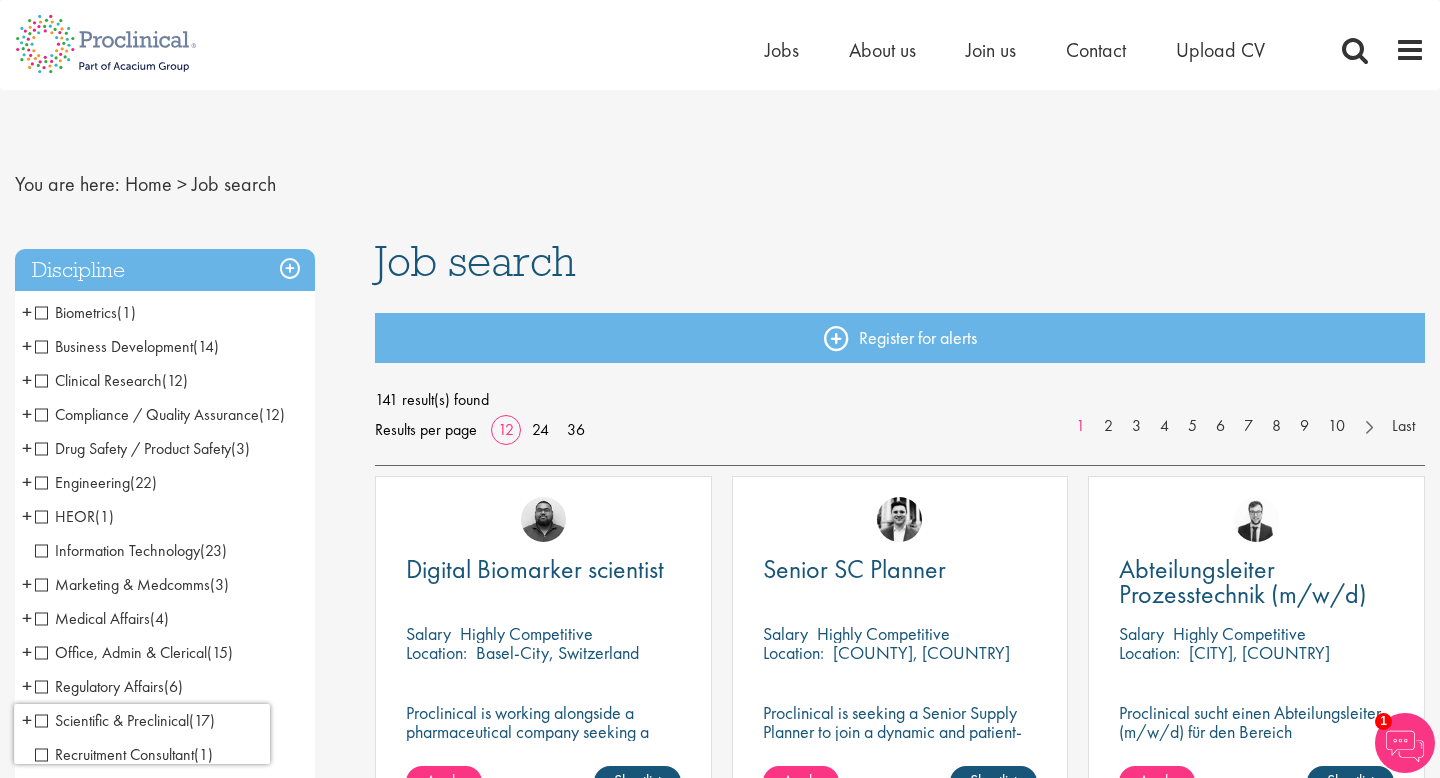 click on "Marketing & Medcomms" at bounding box center [122, 584] 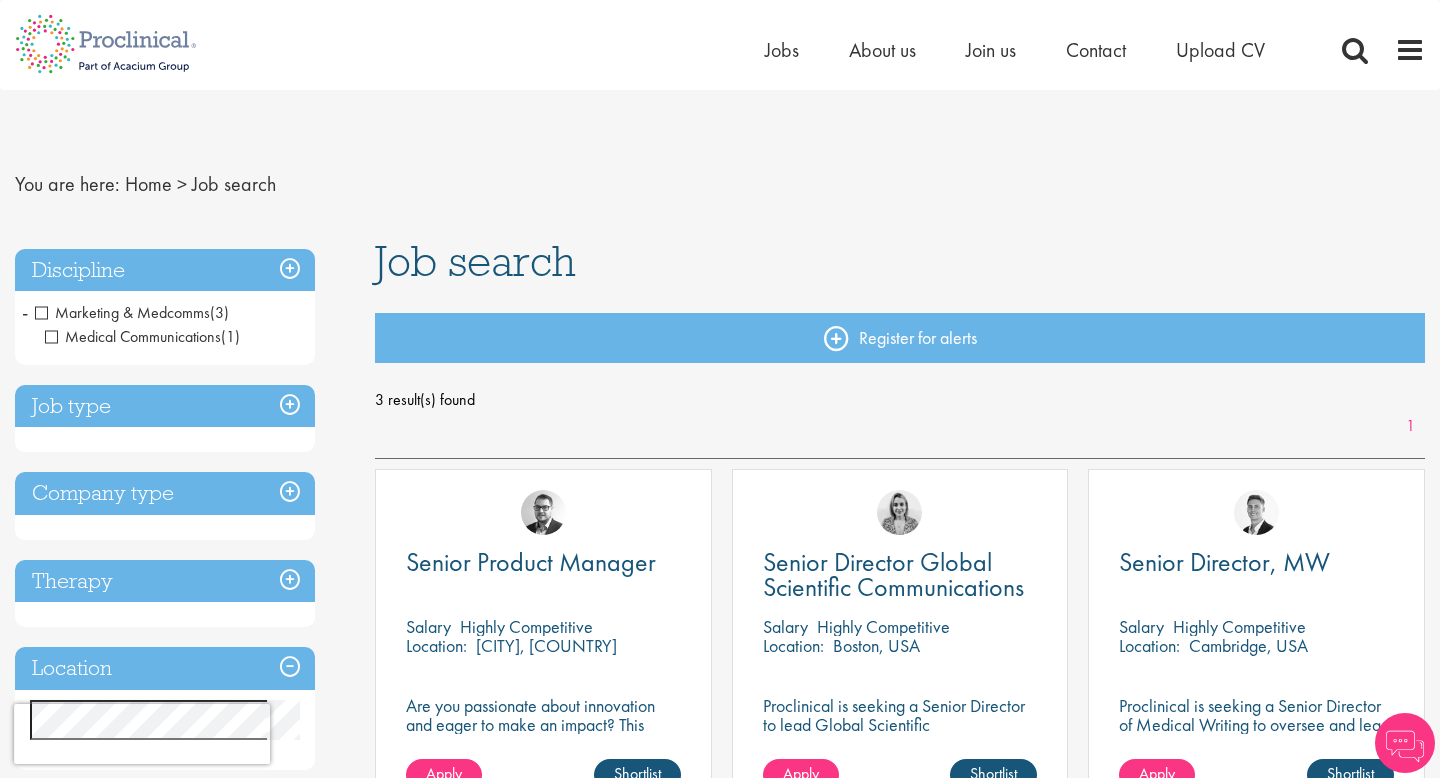 scroll, scrollTop: 0, scrollLeft: 0, axis: both 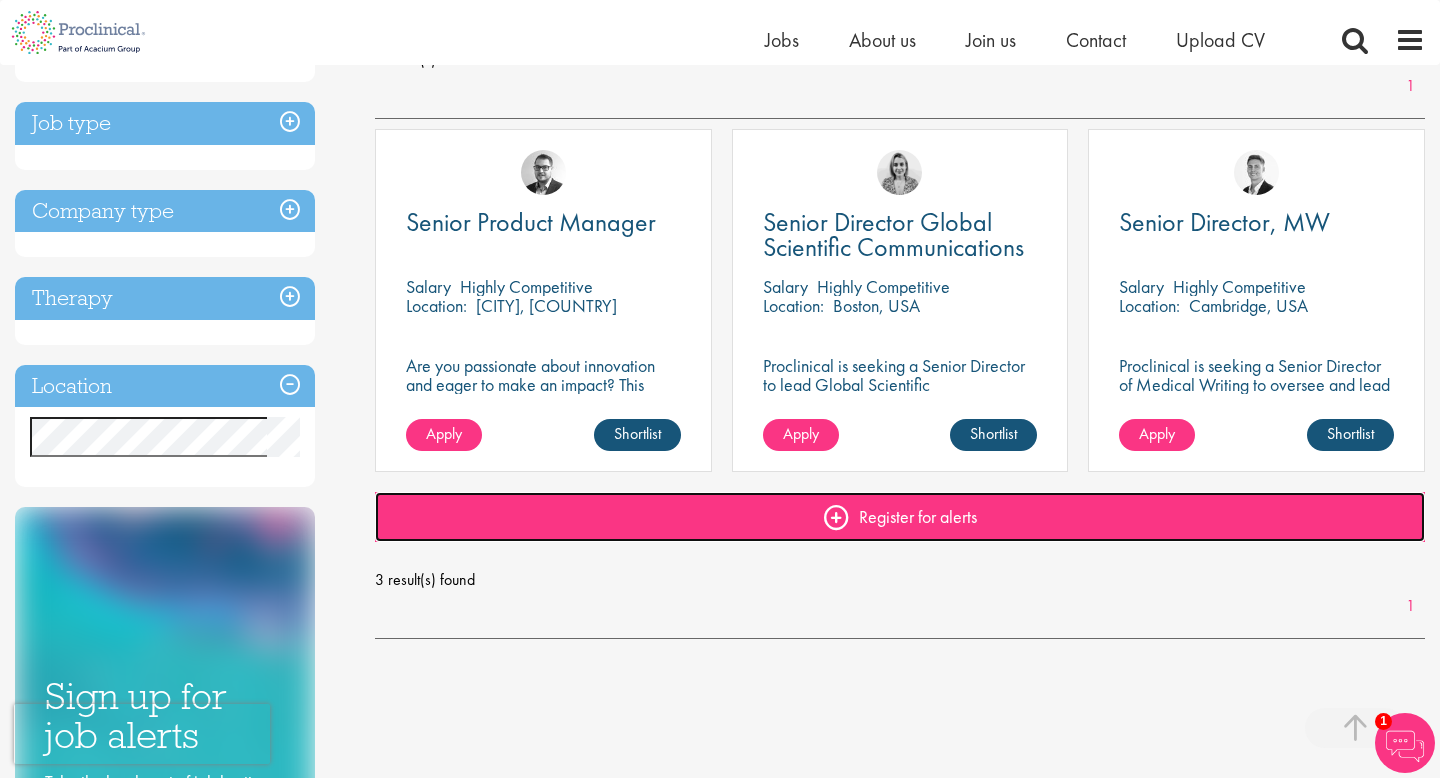 click on "Register for alerts" at bounding box center [900, 517] 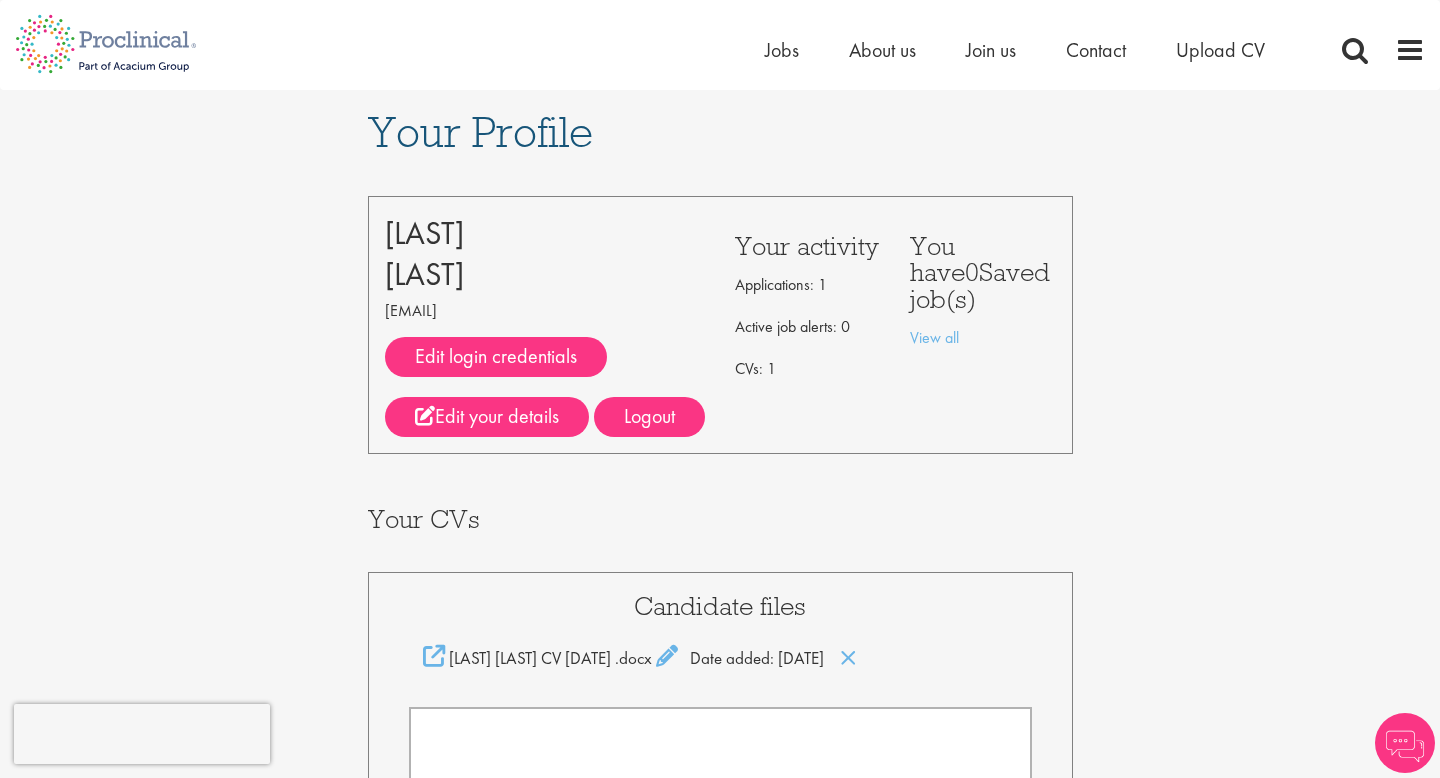 scroll, scrollTop: 0, scrollLeft: 0, axis: both 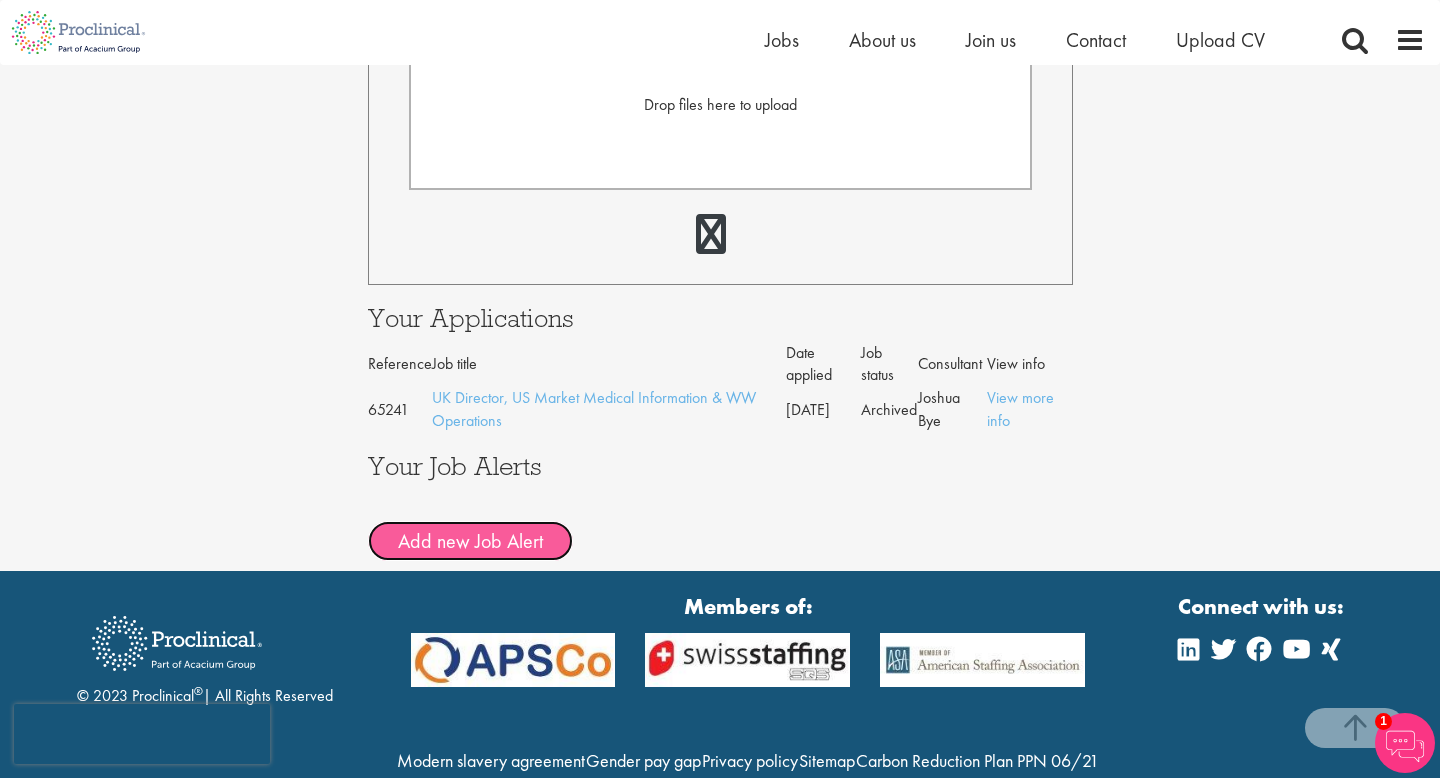 click on "Add new Job Alert" at bounding box center [470, 541] 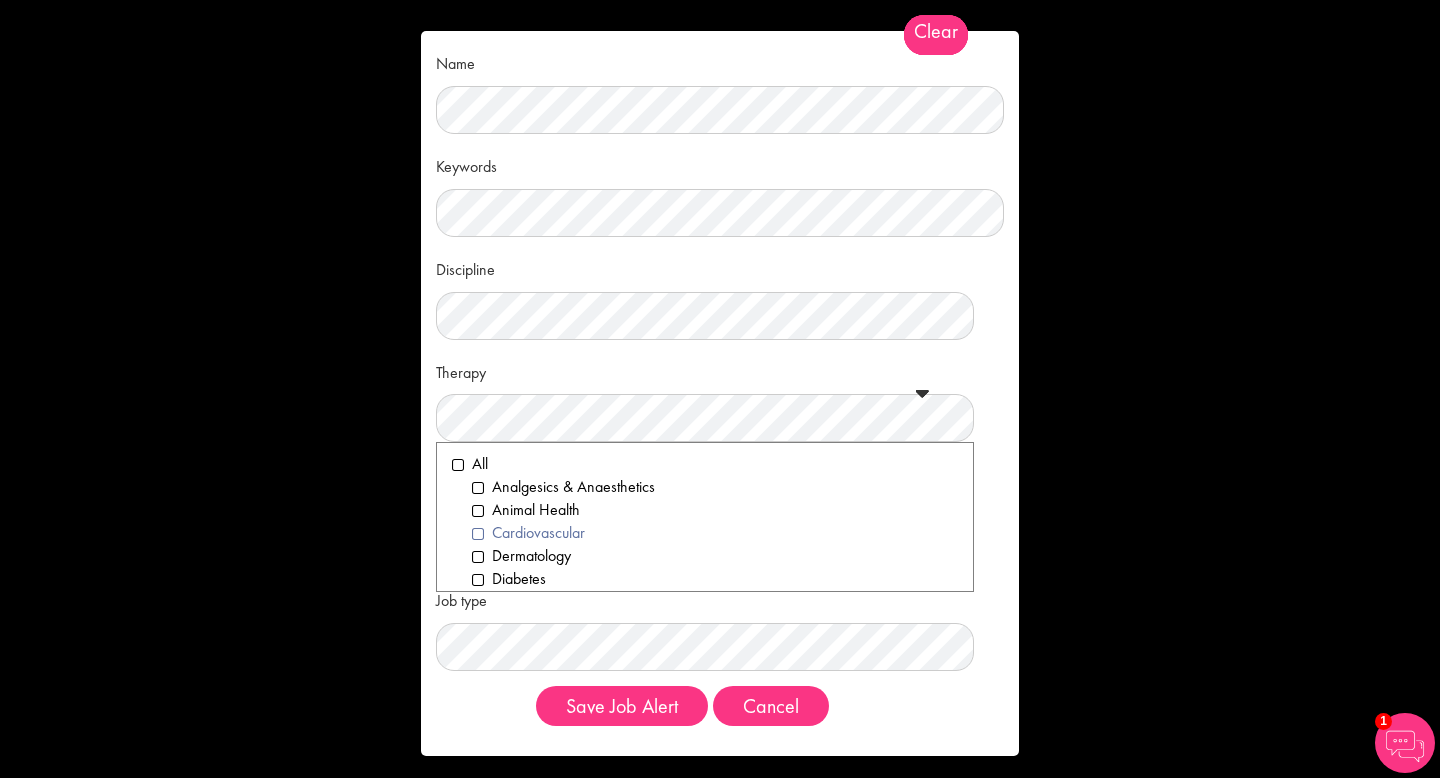 click on "Cardiovascular" at bounding box center [715, 533] 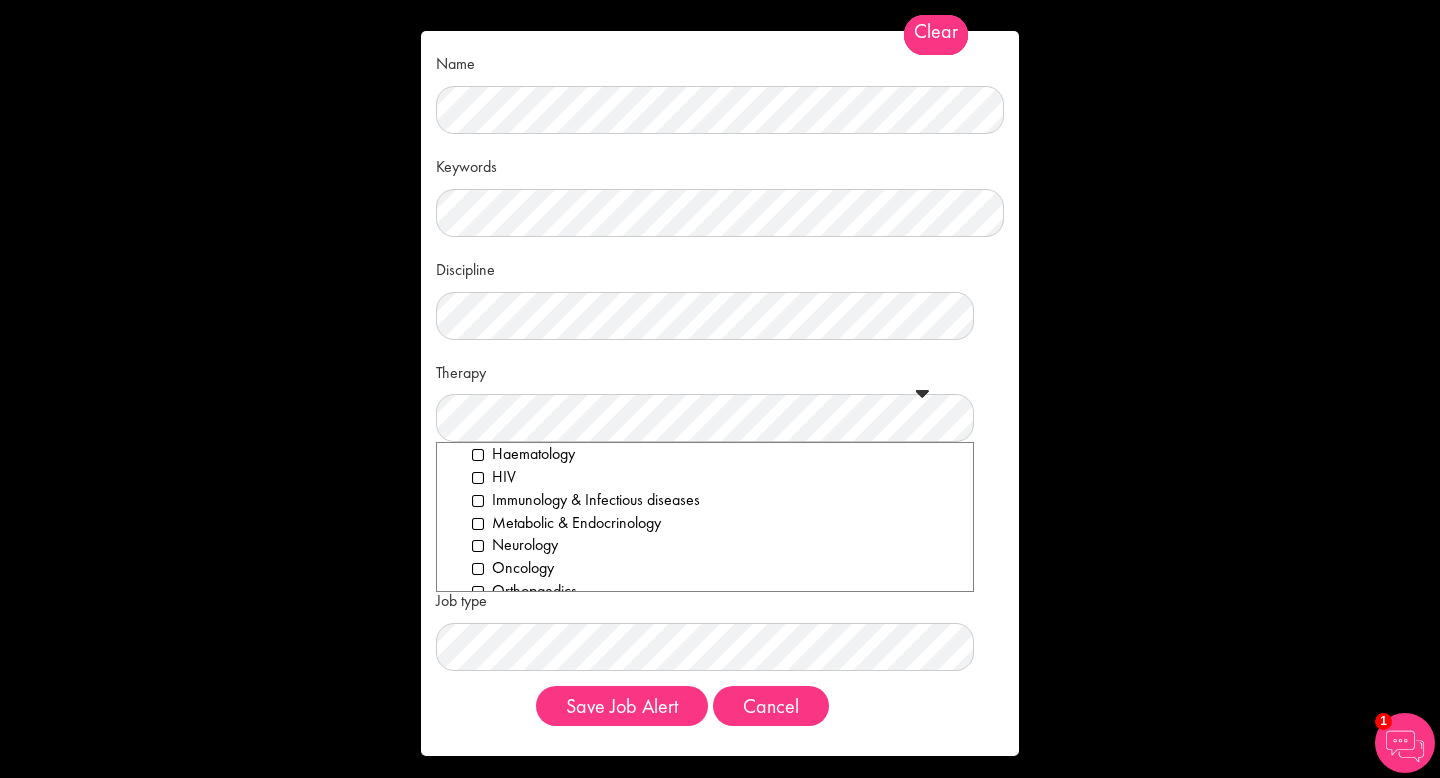 scroll, scrollTop: 218, scrollLeft: 0, axis: vertical 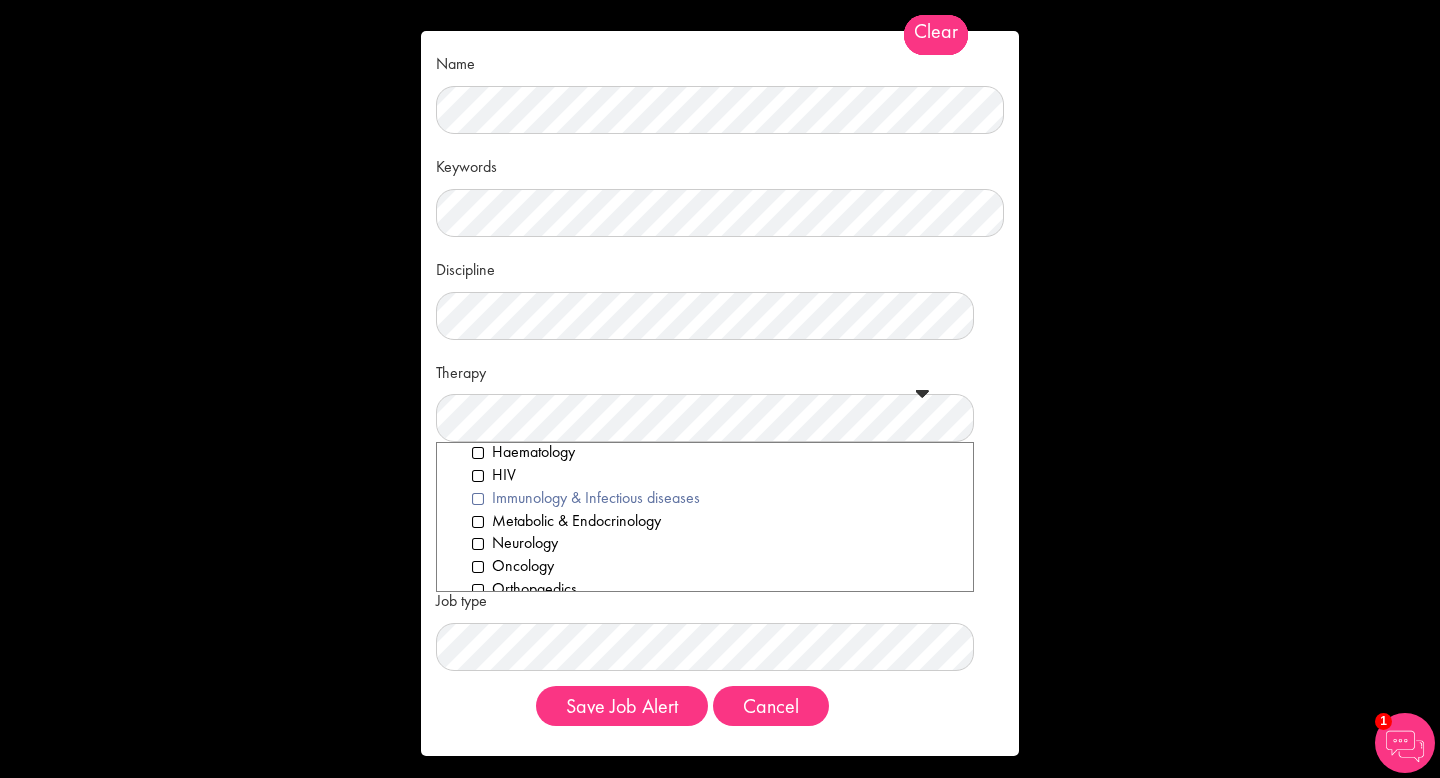 click on "Immunology & Infectious diseases" at bounding box center [715, 498] 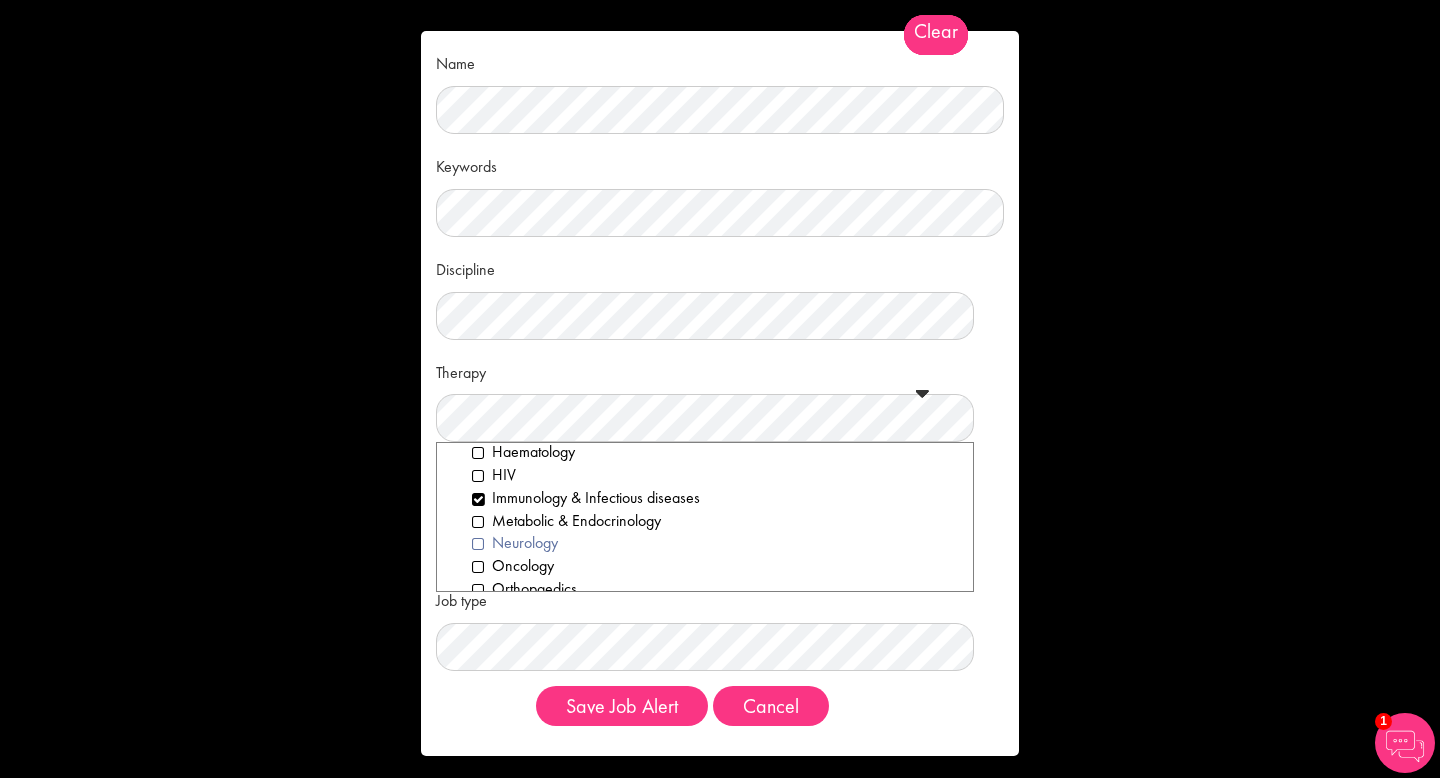 click on "Neurology" at bounding box center [715, 543] 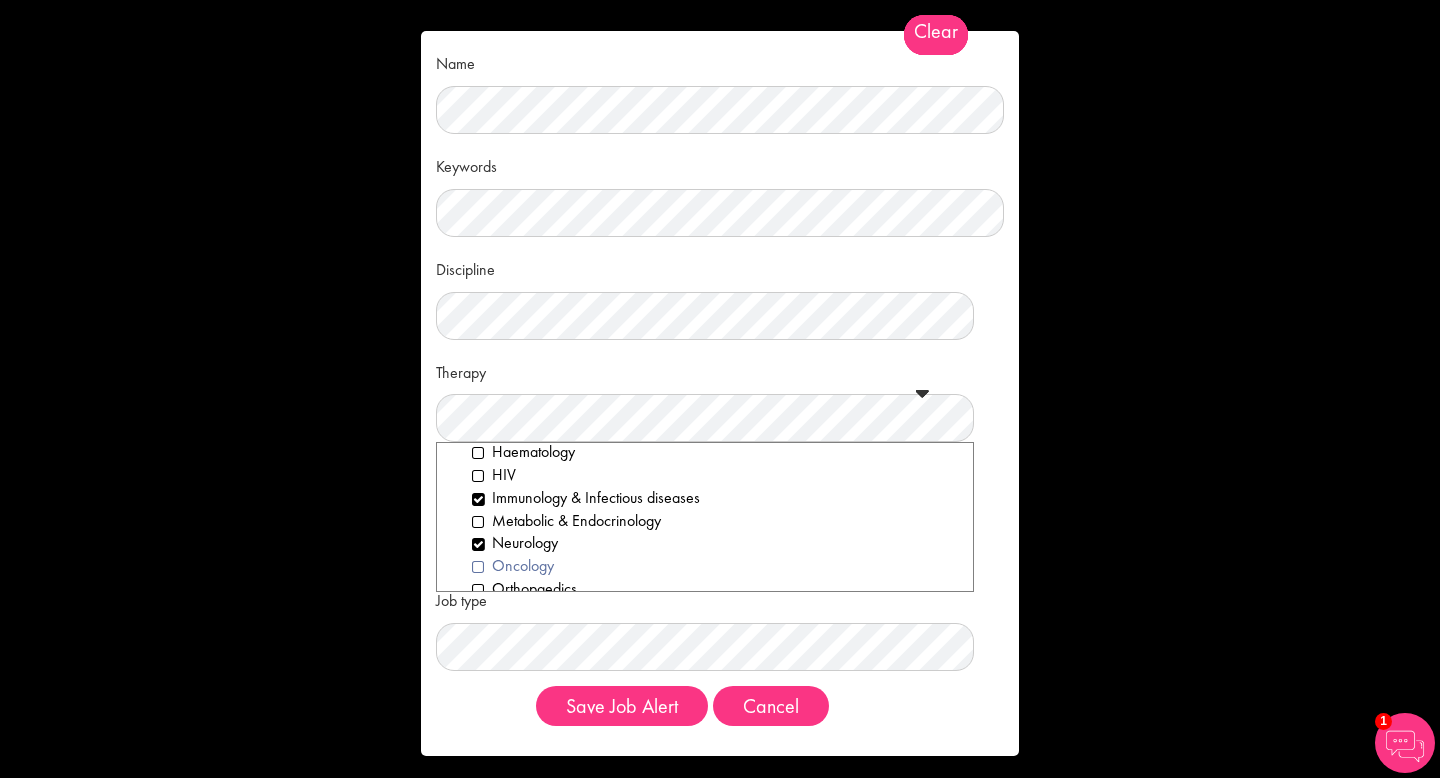 click on "Oncology" at bounding box center [715, 566] 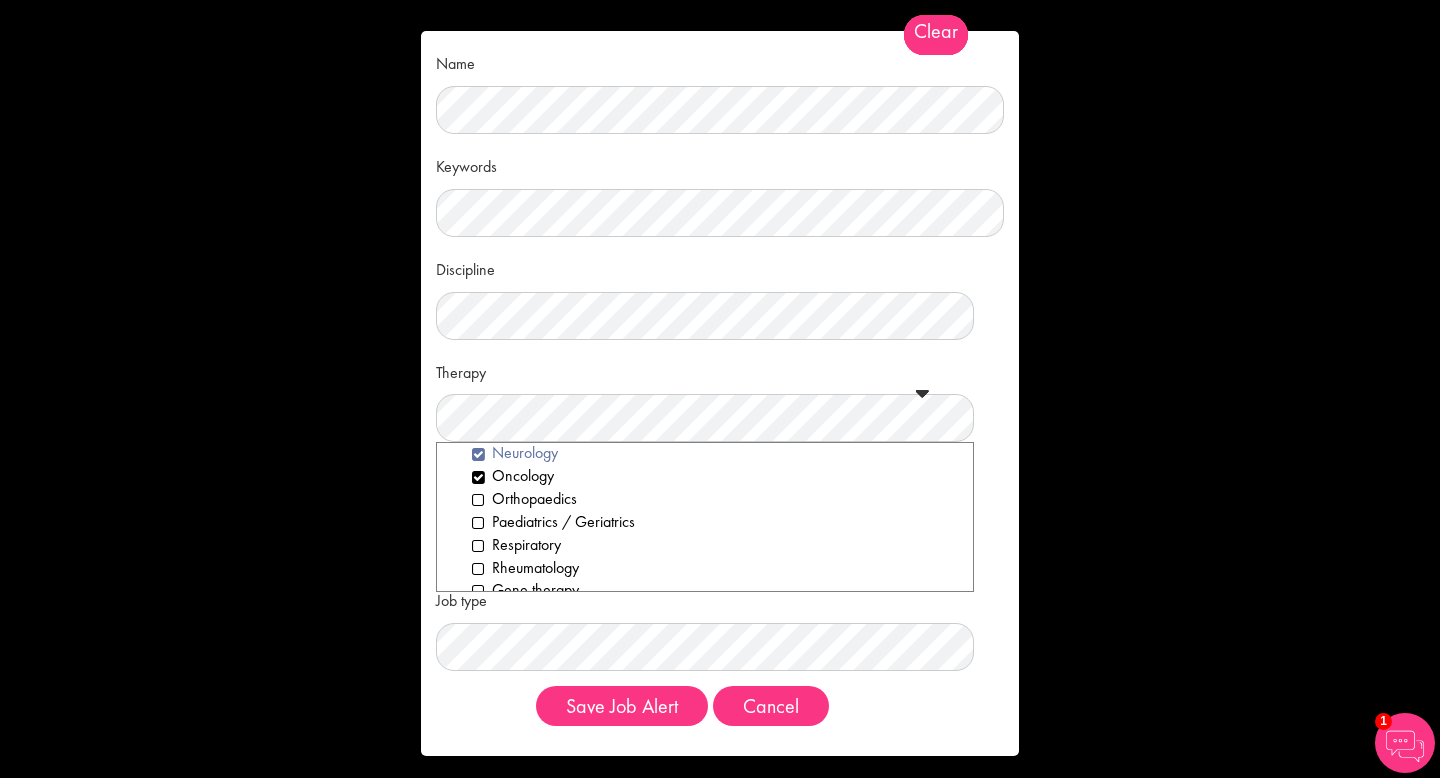 scroll, scrollTop: 320, scrollLeft: 0, axis: vertical 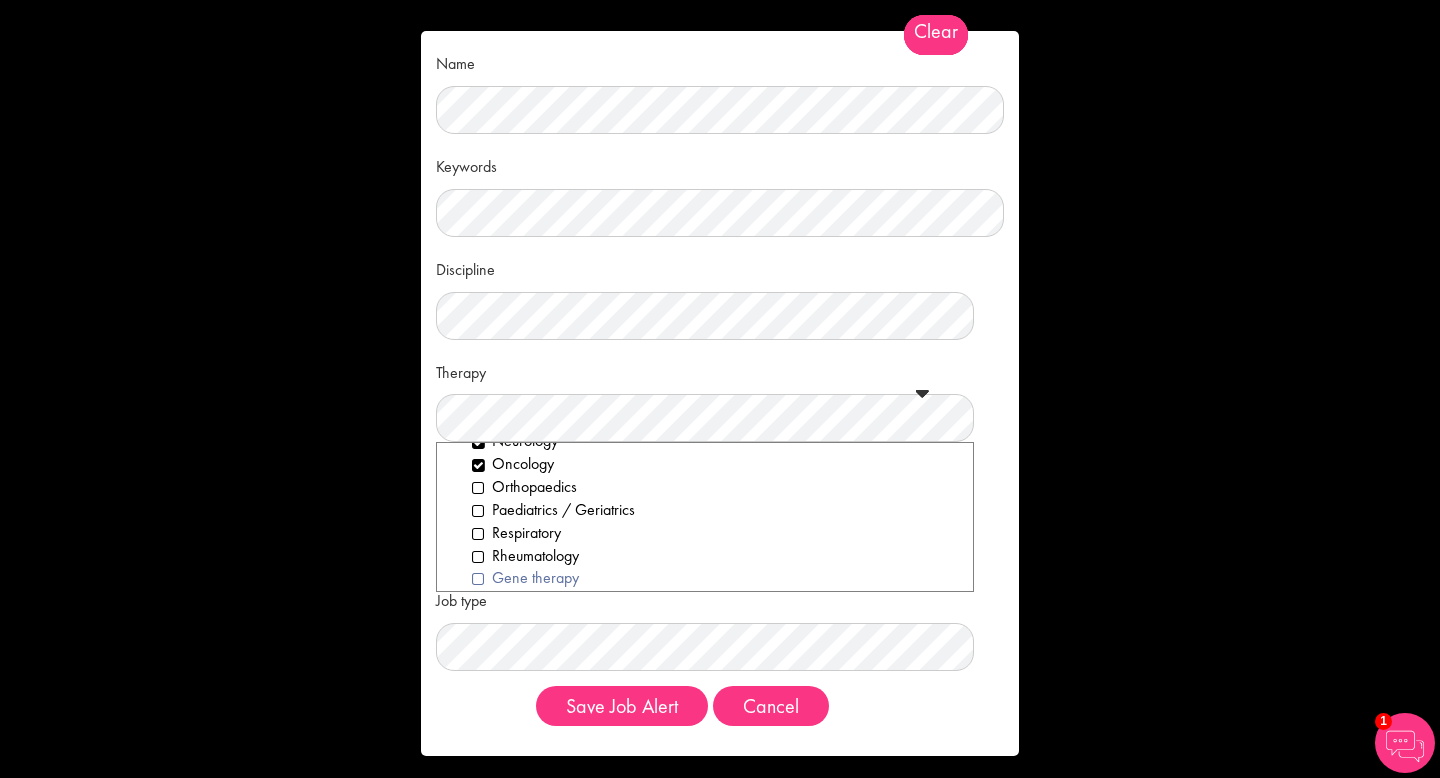 click on "Gene therapy" at bounding box center (715, 578) 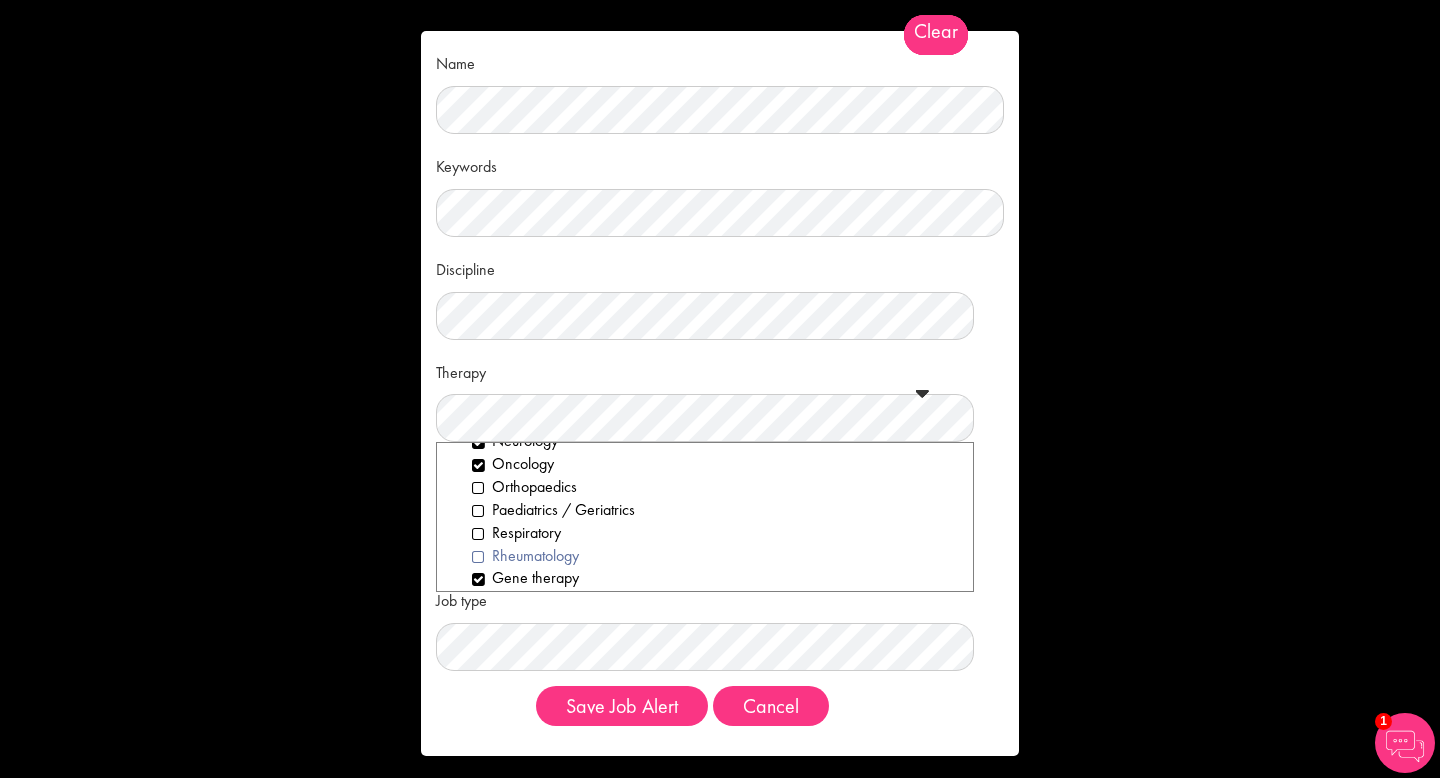 click on "Rheumatology" at bounding box center (715, 556) 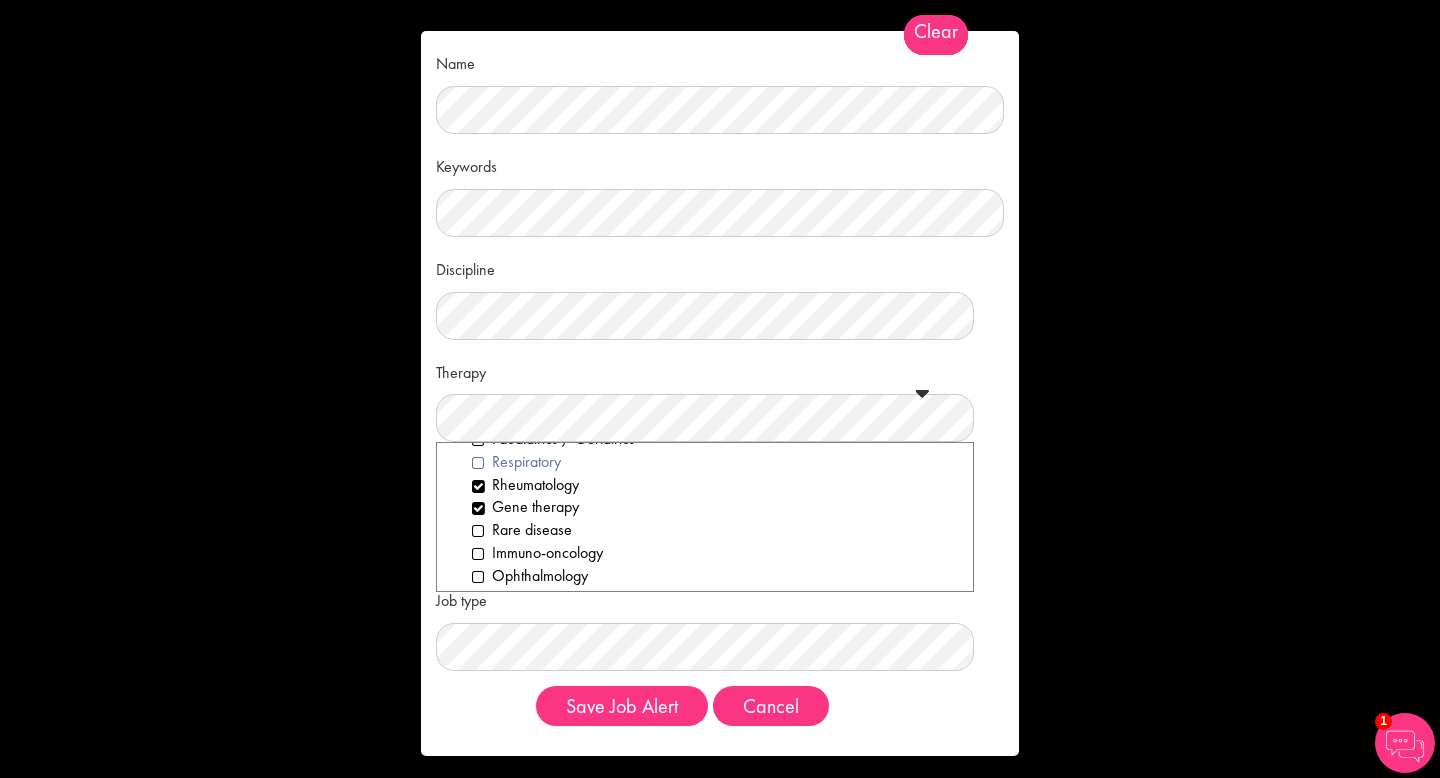 scroll, scrollTop: 397, scrollLeft: 0, axis: vertical 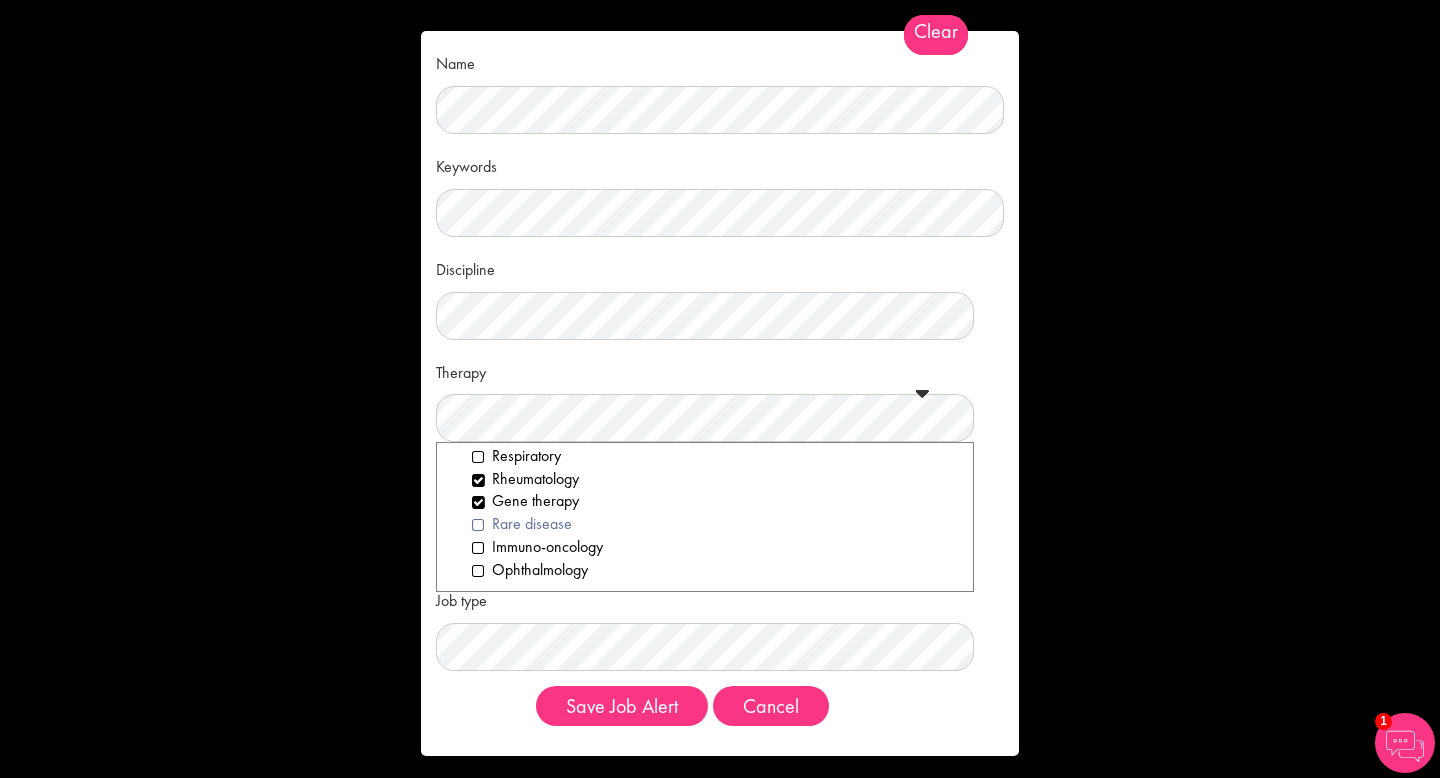 click on "Rare disease" at bounding box center [715, 524] 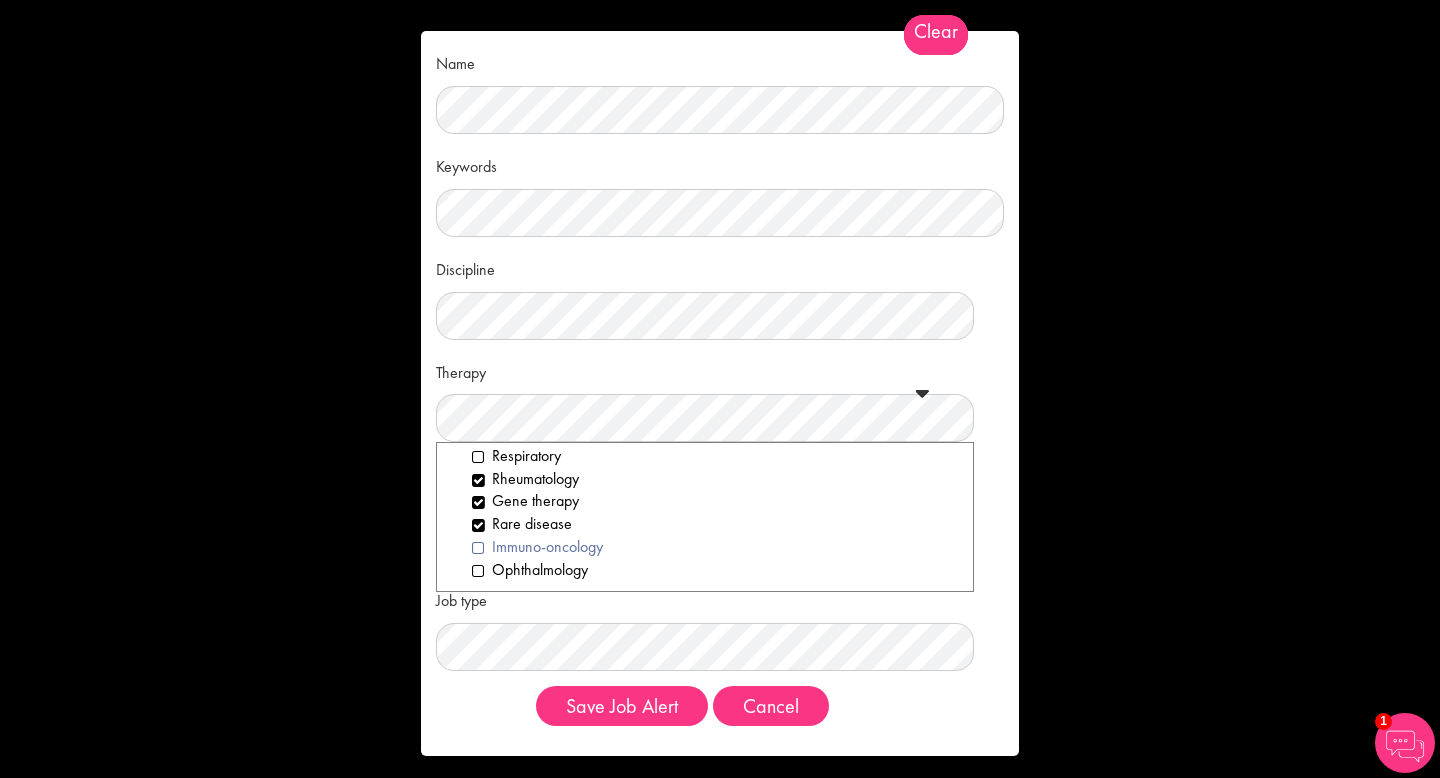 click on "Immuno-oncology" at bounding box center (715, 547) 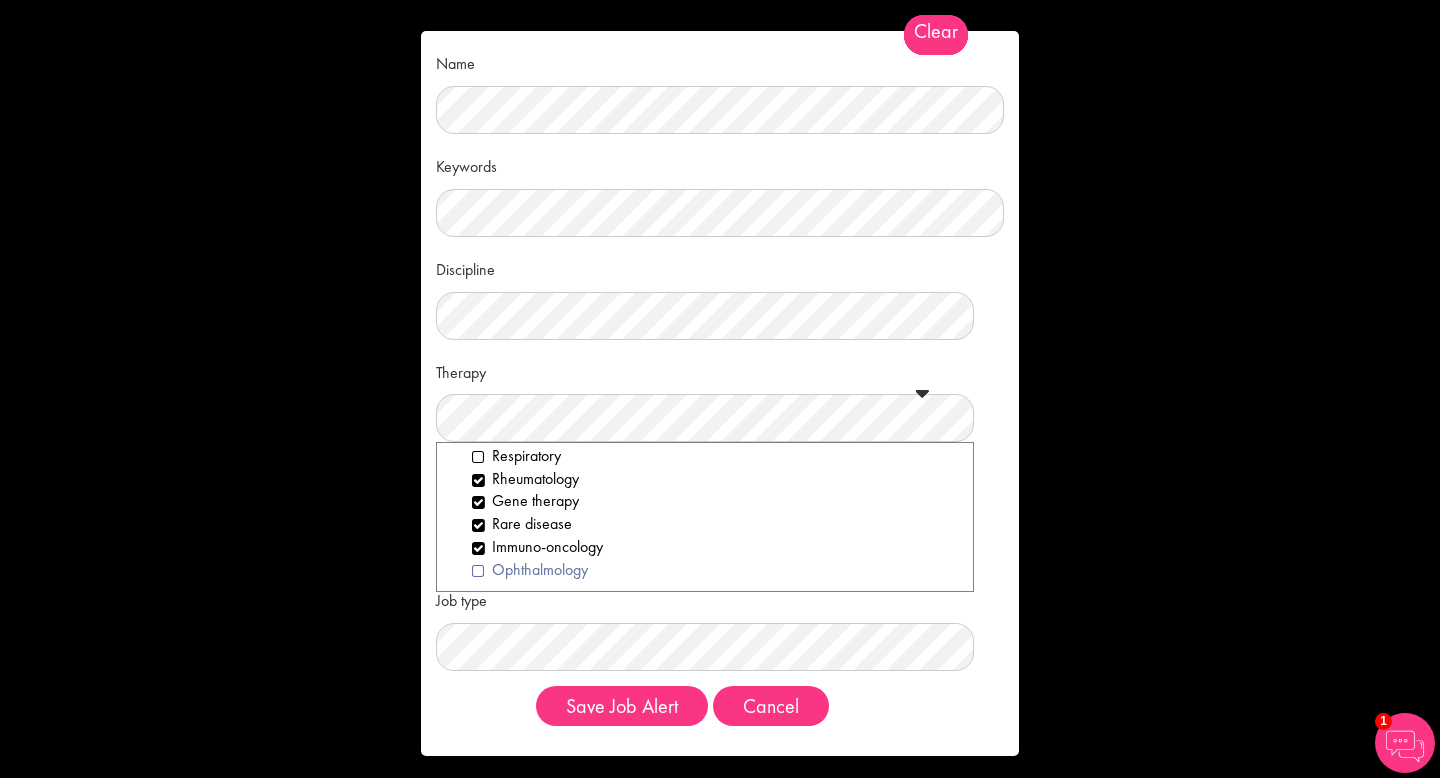click on "Ophthalmology" at bounding box center (715, 570) 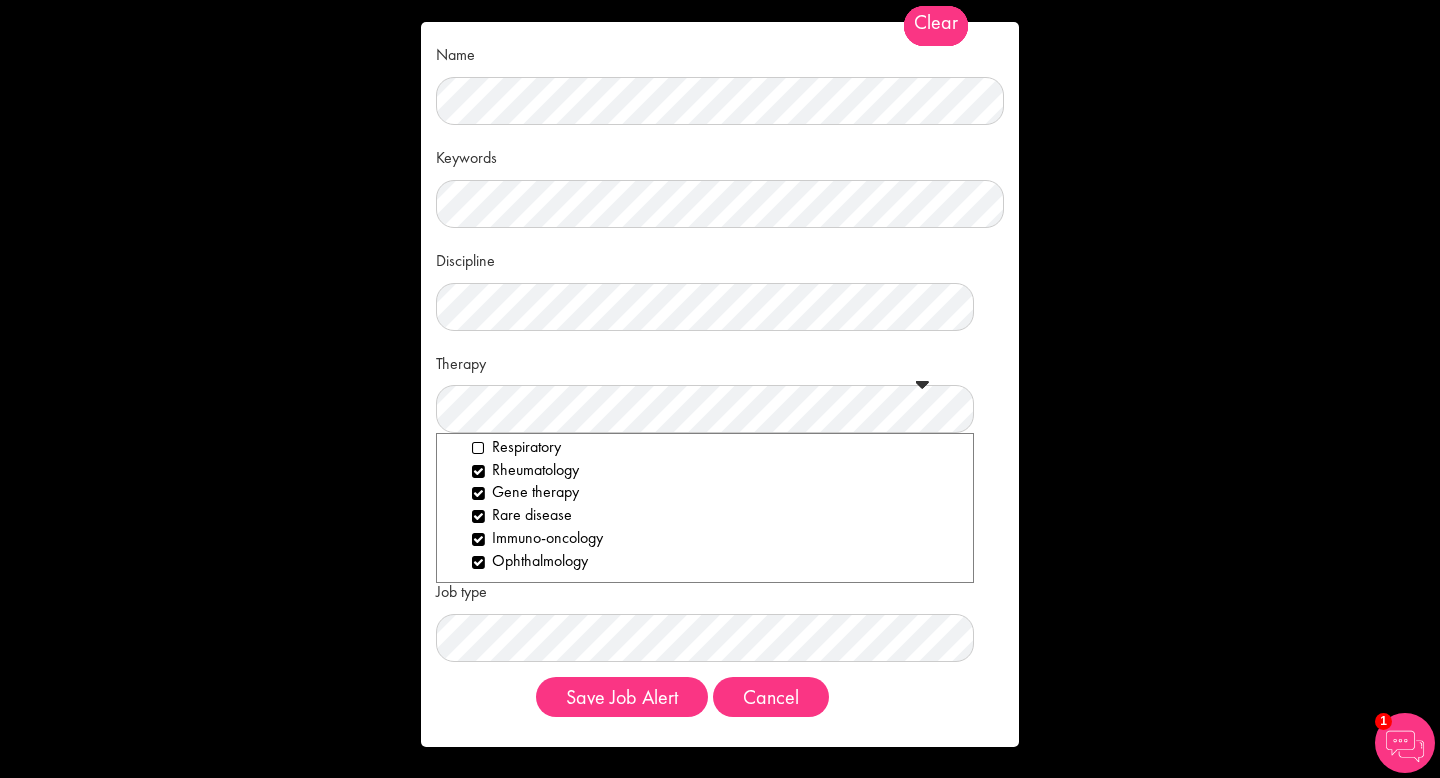 scroll, scrollTop: 0, scrollLeft: 0, axis: both 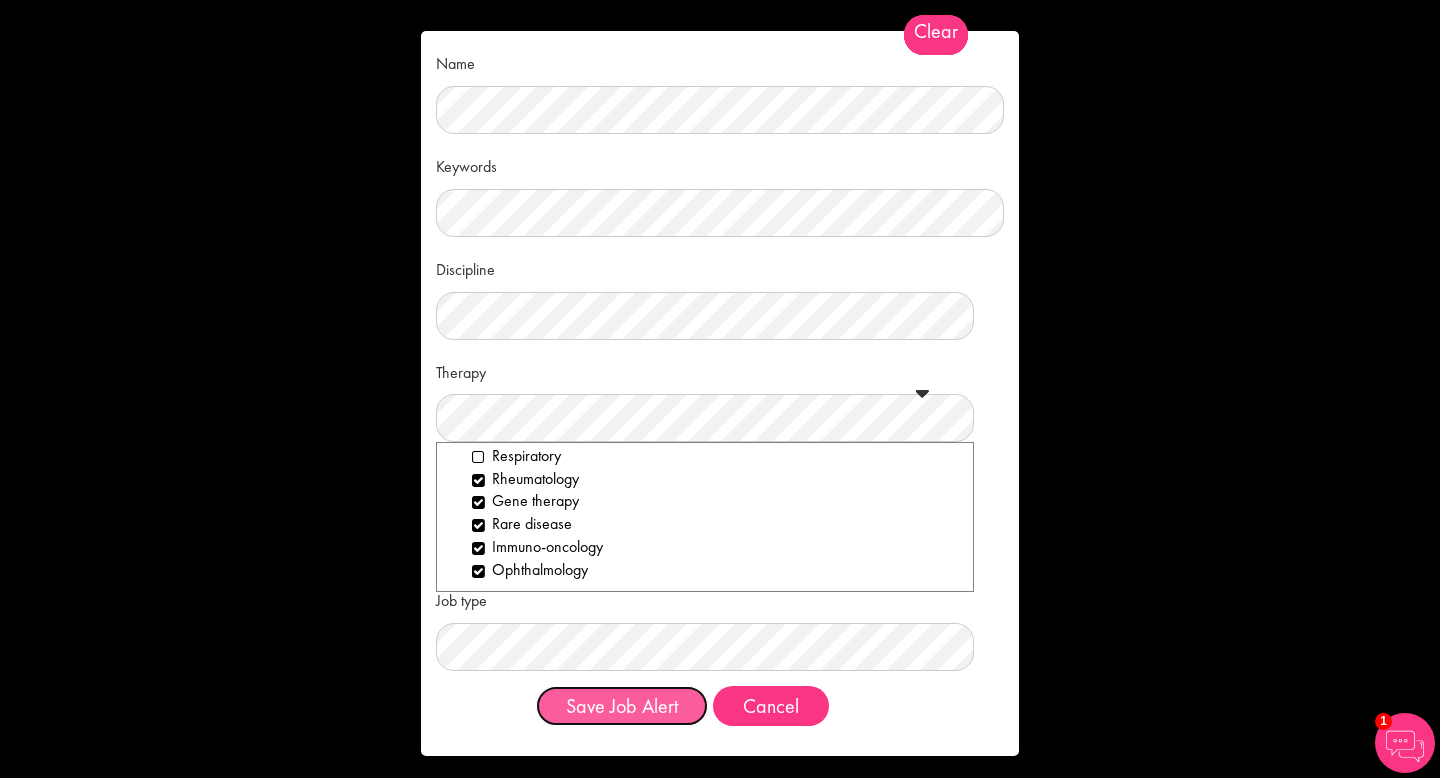 click on "Save Job Alert" at bounding box center (622, 706) 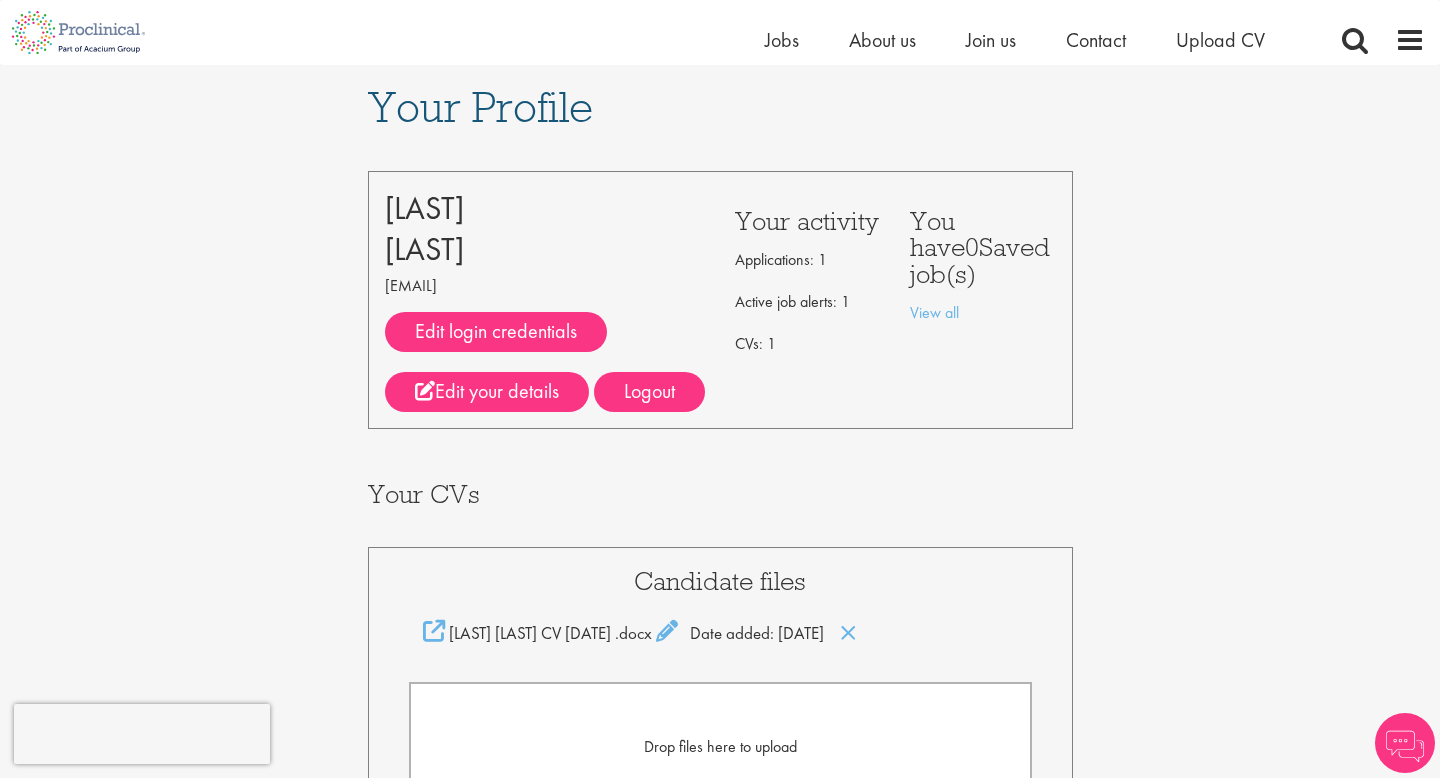 scroll, scrollTop: 651, scrollLeft: 0, axis: vertical 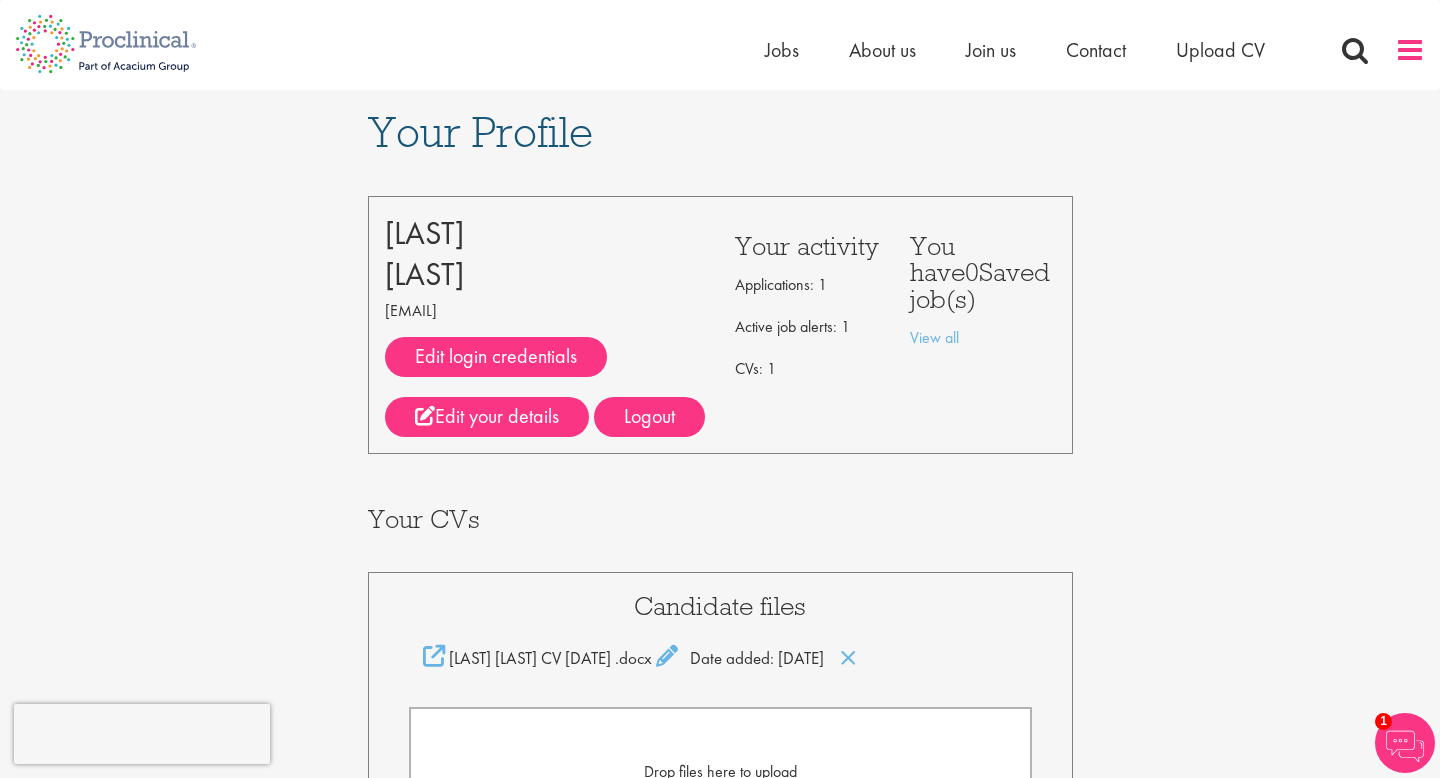 click at bounding box center (1410, 50) 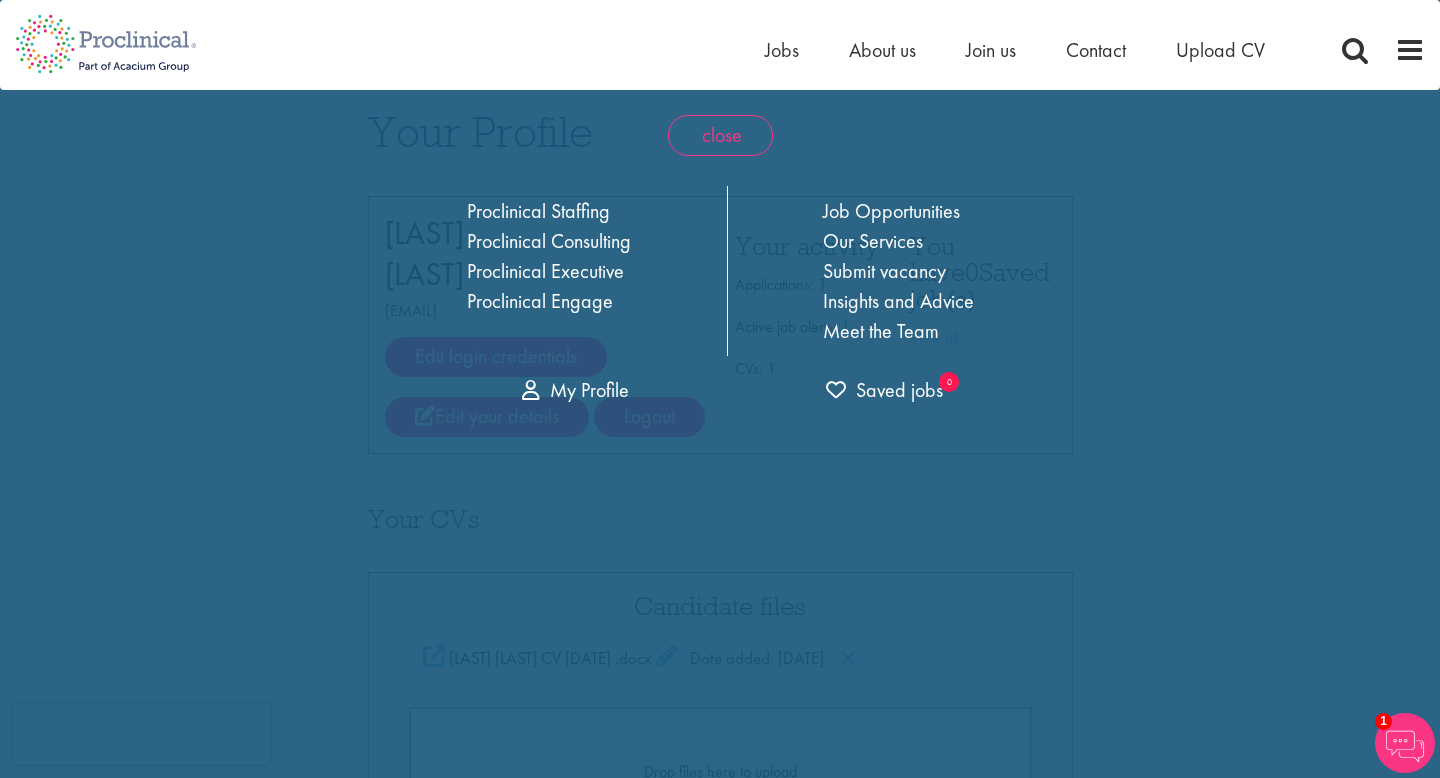 click on "close" at bounding box center [720, 135] 